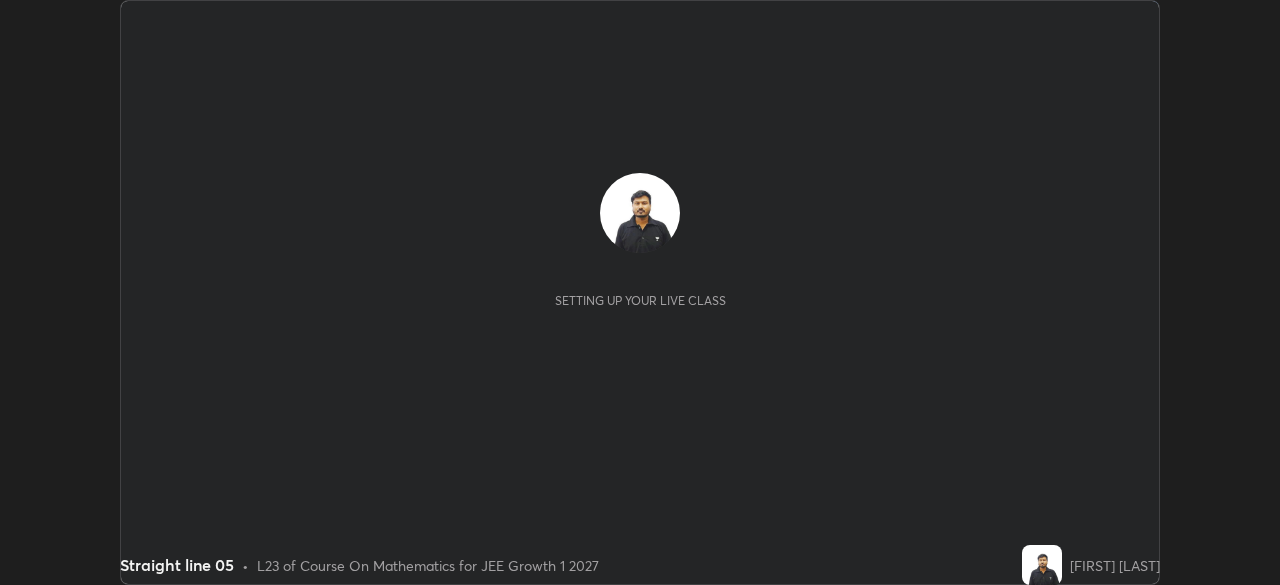 scroll, scrollTop: 0, scrollLeft: 0, axis: both 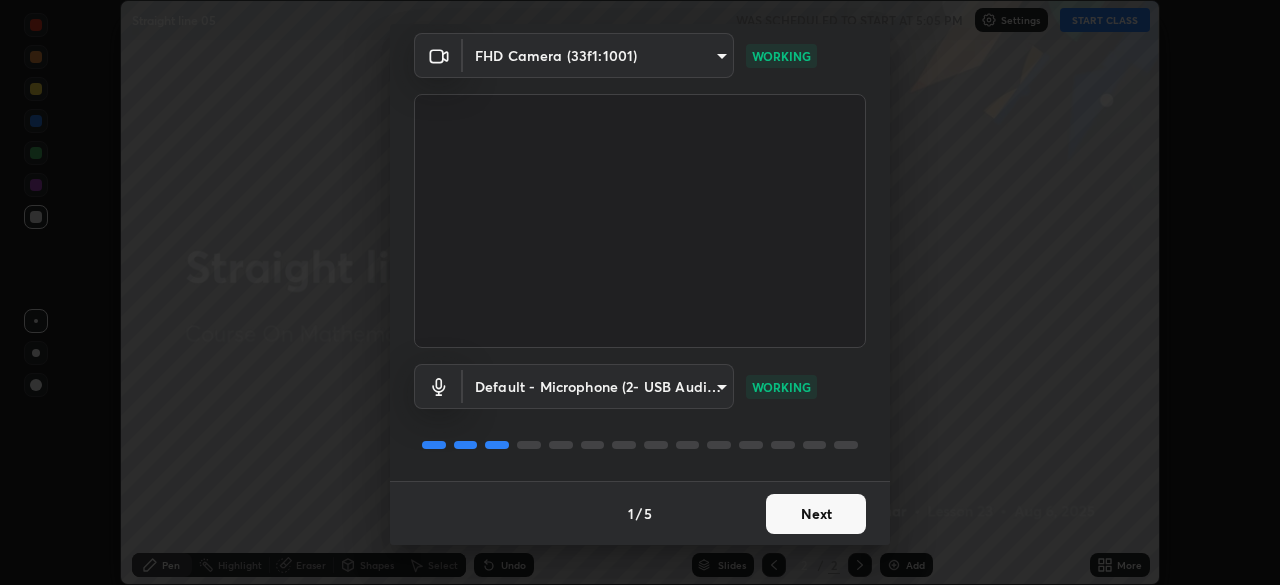 click on "Next" at bounding box center [816, 514] 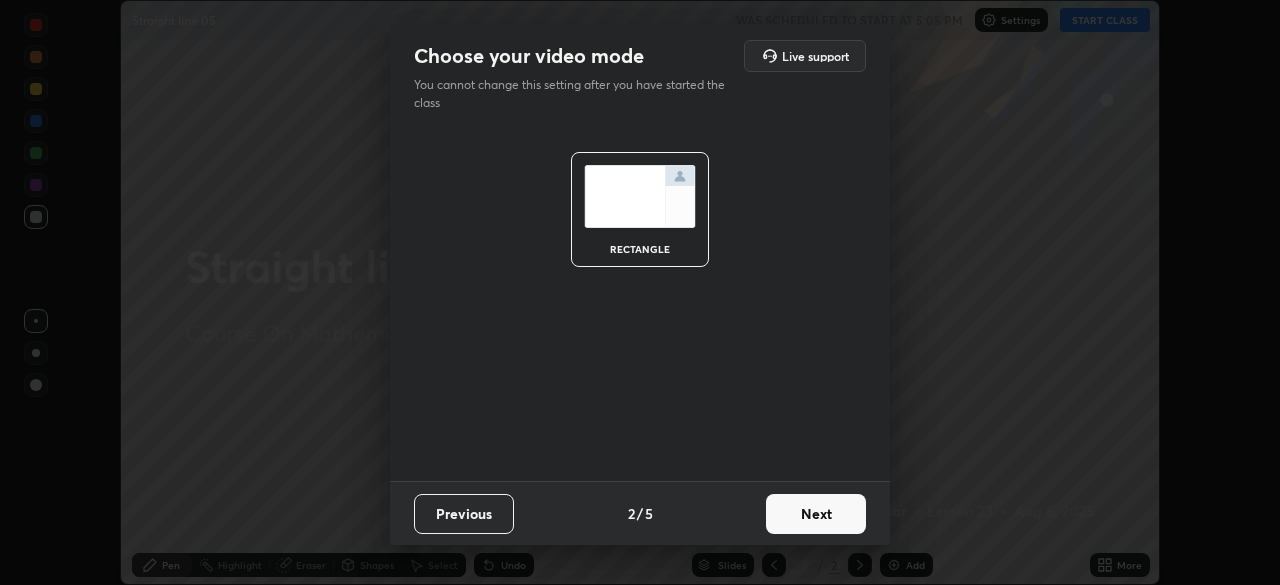 scroll, scrollTop: 0, scrollLeft: 0, axis: both 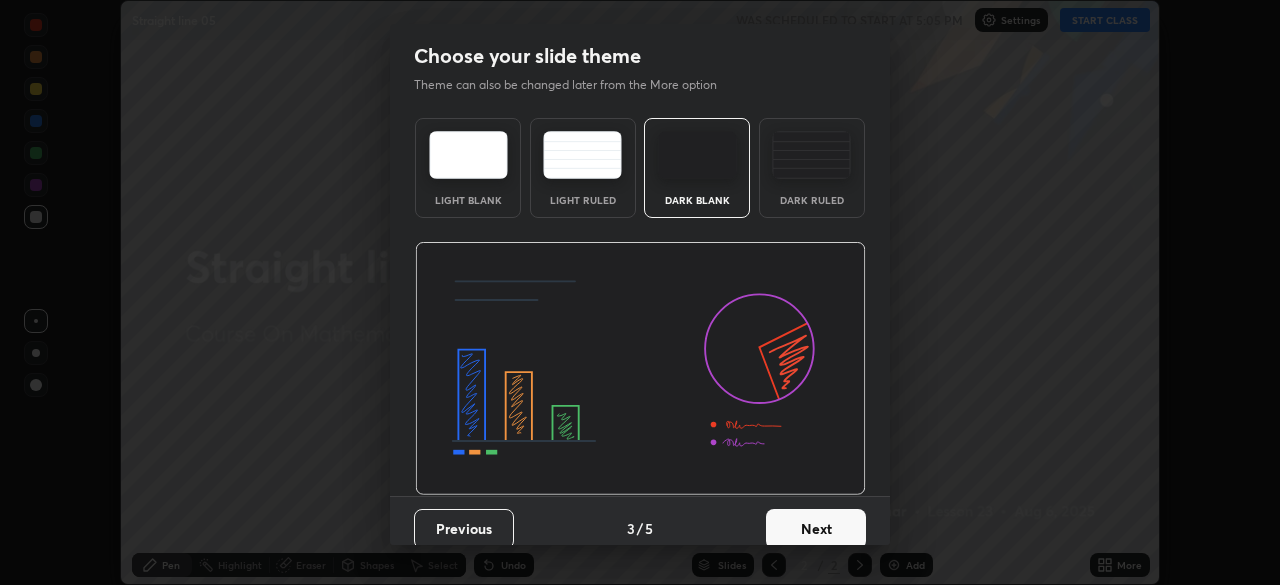click on "Next" at bounding box center [816, 529] 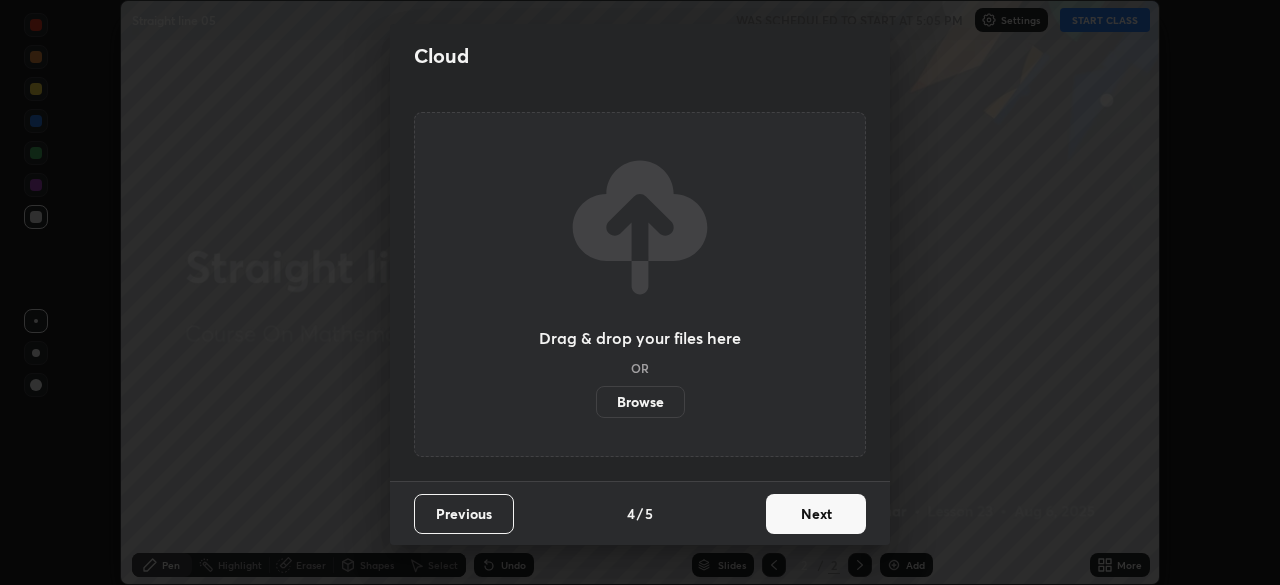 click on "Next" at bounding box center (816, 514) 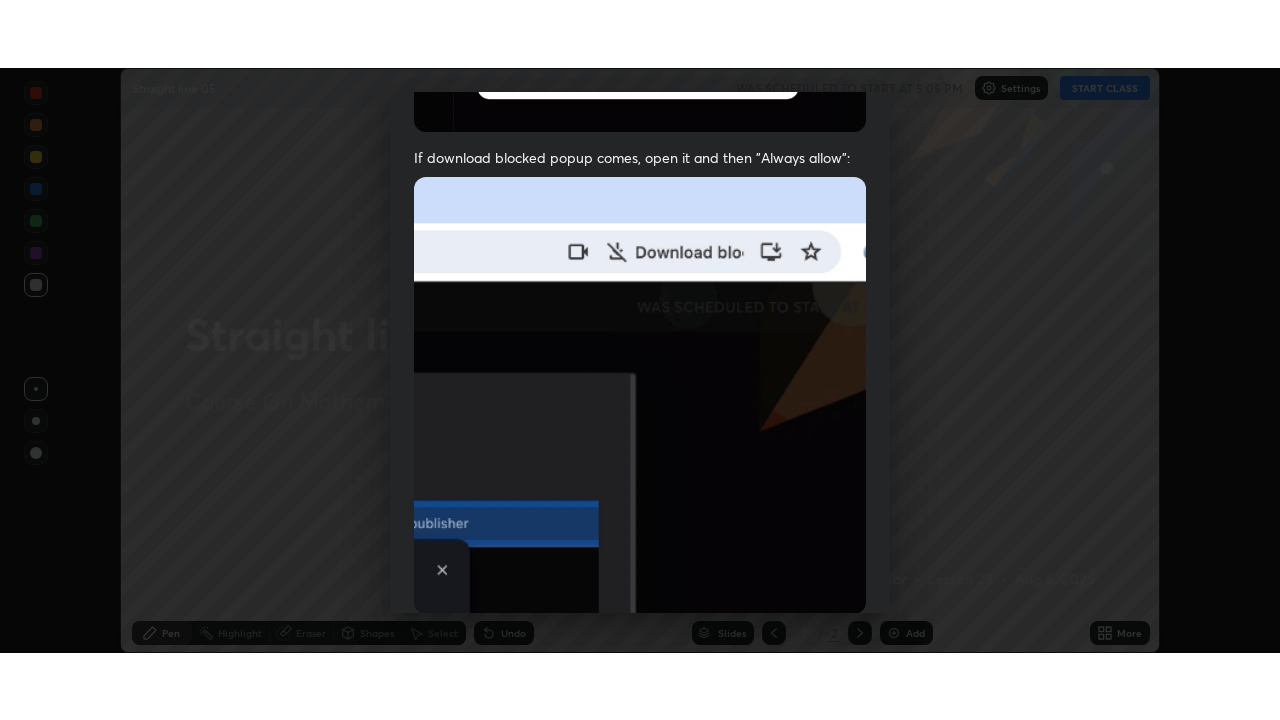 scroll, scrollTop: 479, scrollLeft: 0, axis: vertical 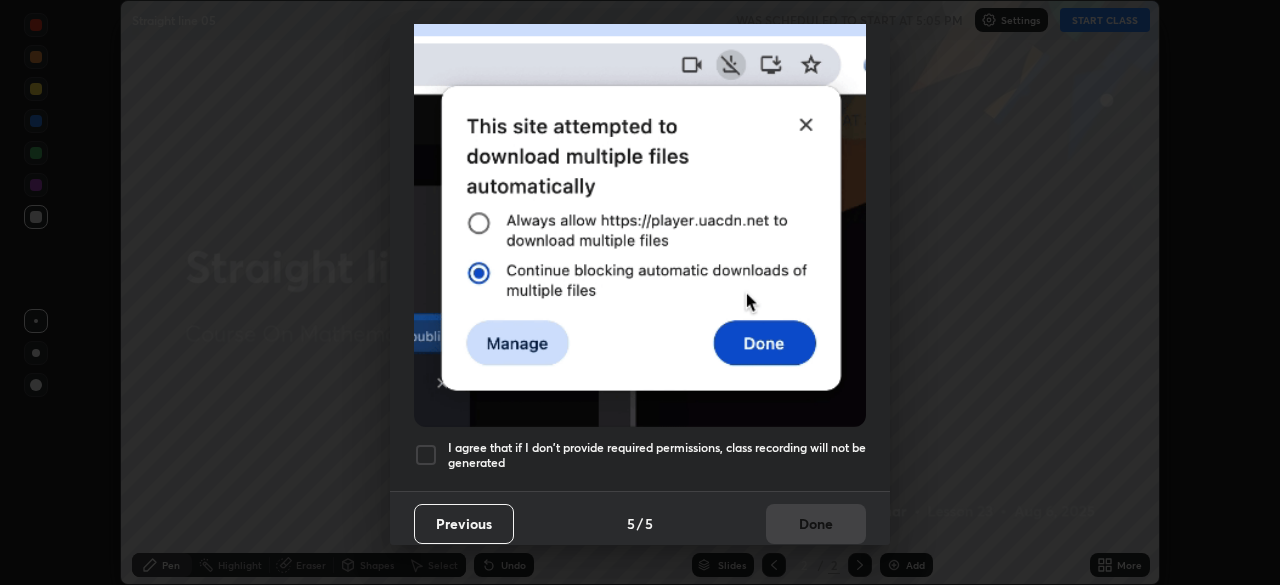 click on "I agree that if I don't provide required permissions, class recording will not be generated" at bounding box center (657, 455) 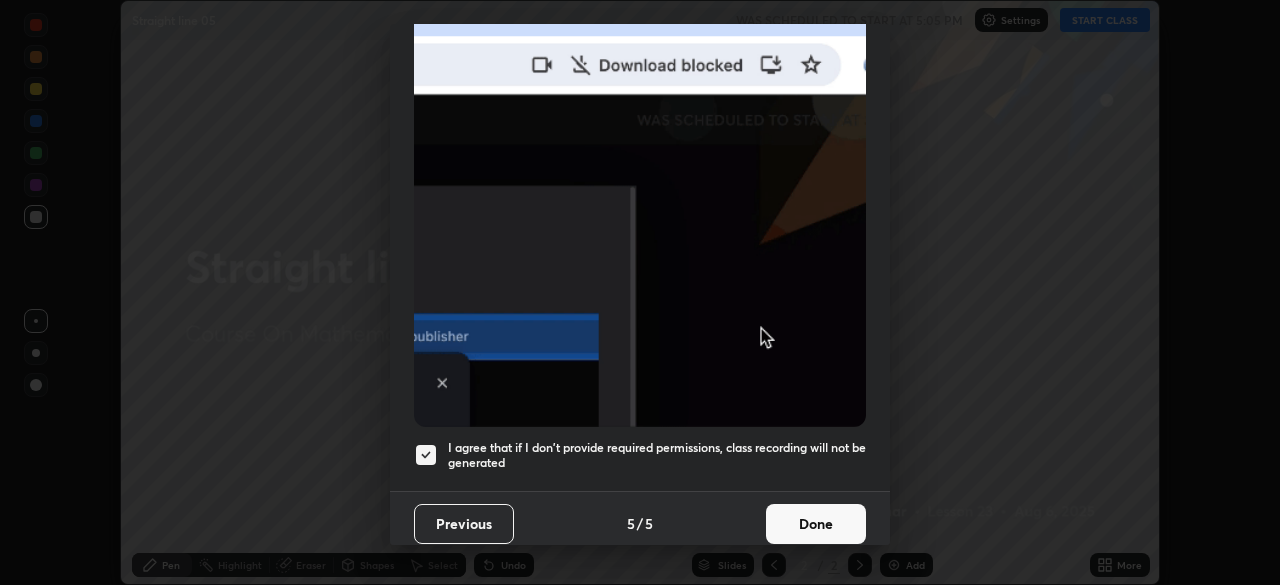click on "Done" at bounding box center [816, 524] 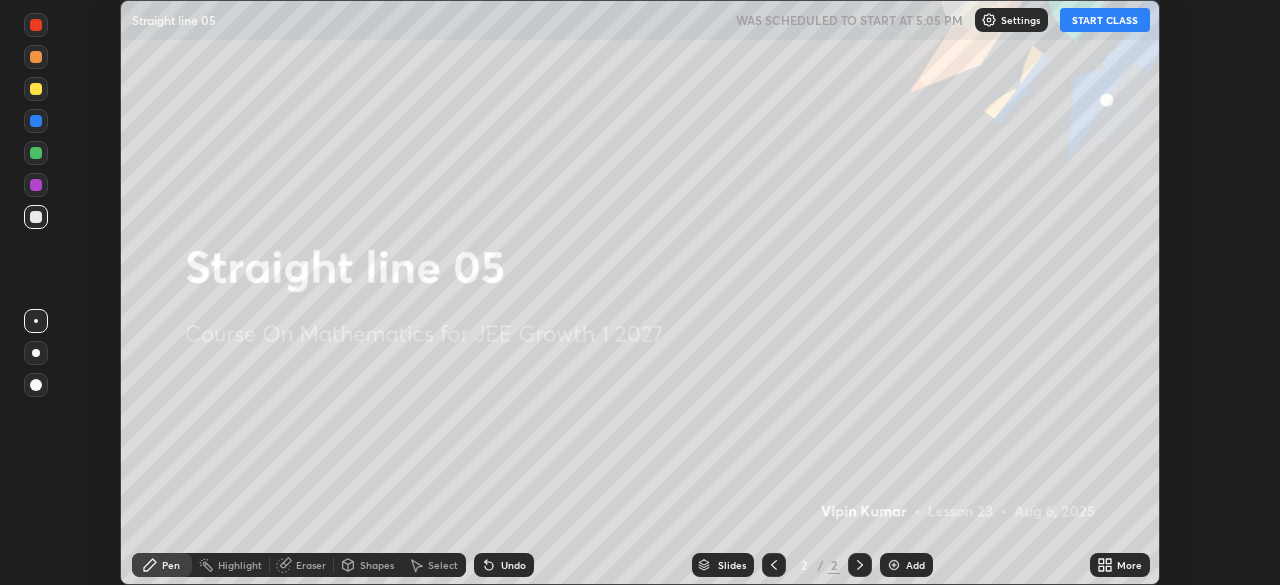 click on "More" at bounding box center [1120, 565] 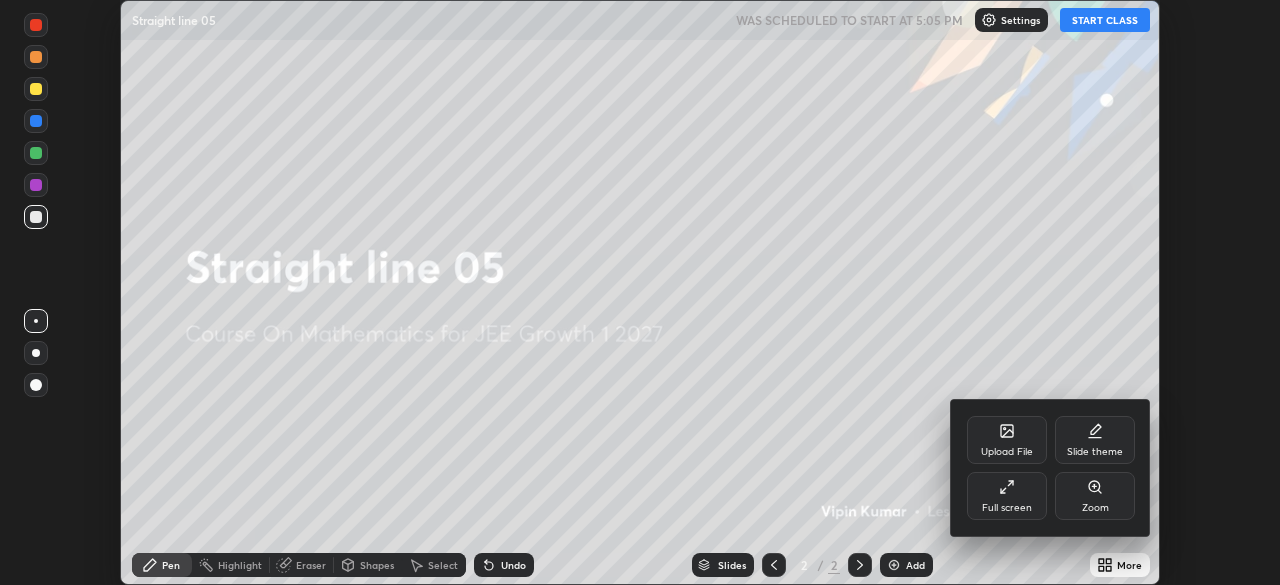 click on "Full screen" at bounding box center [1007, 508] 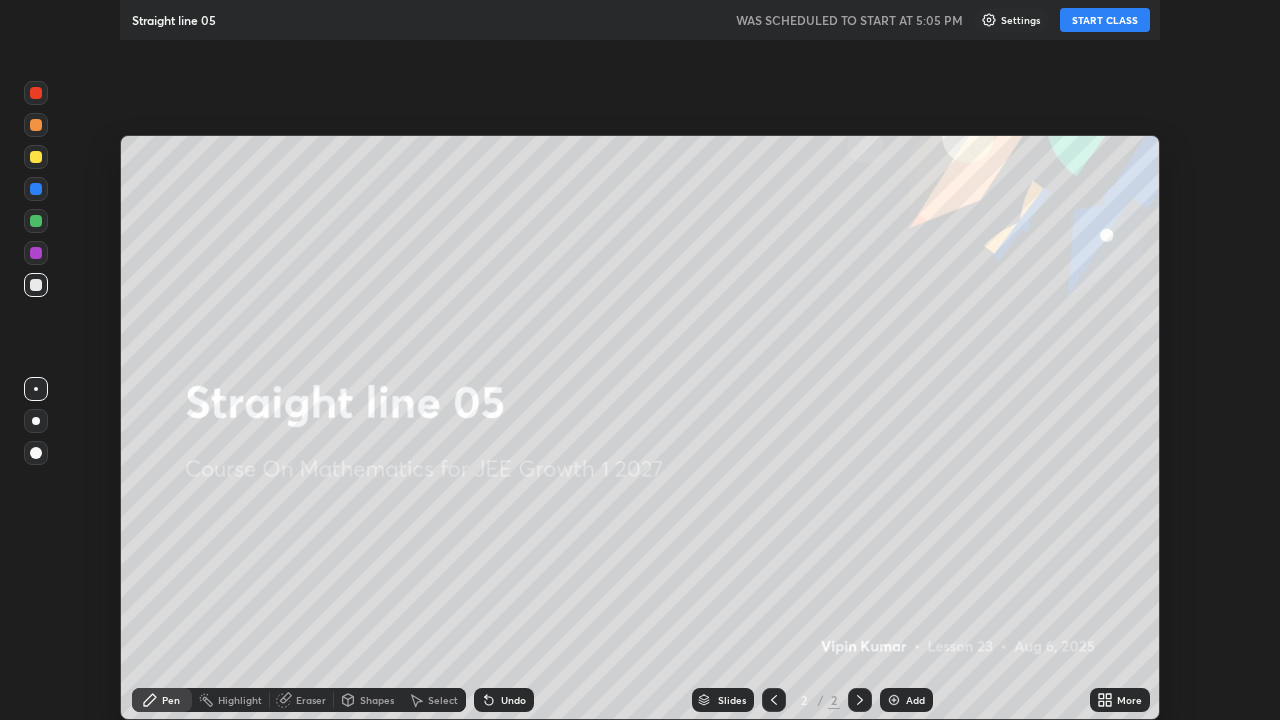 scroll, scrollTop: 99280, scrollLeft: 98720, axis: both 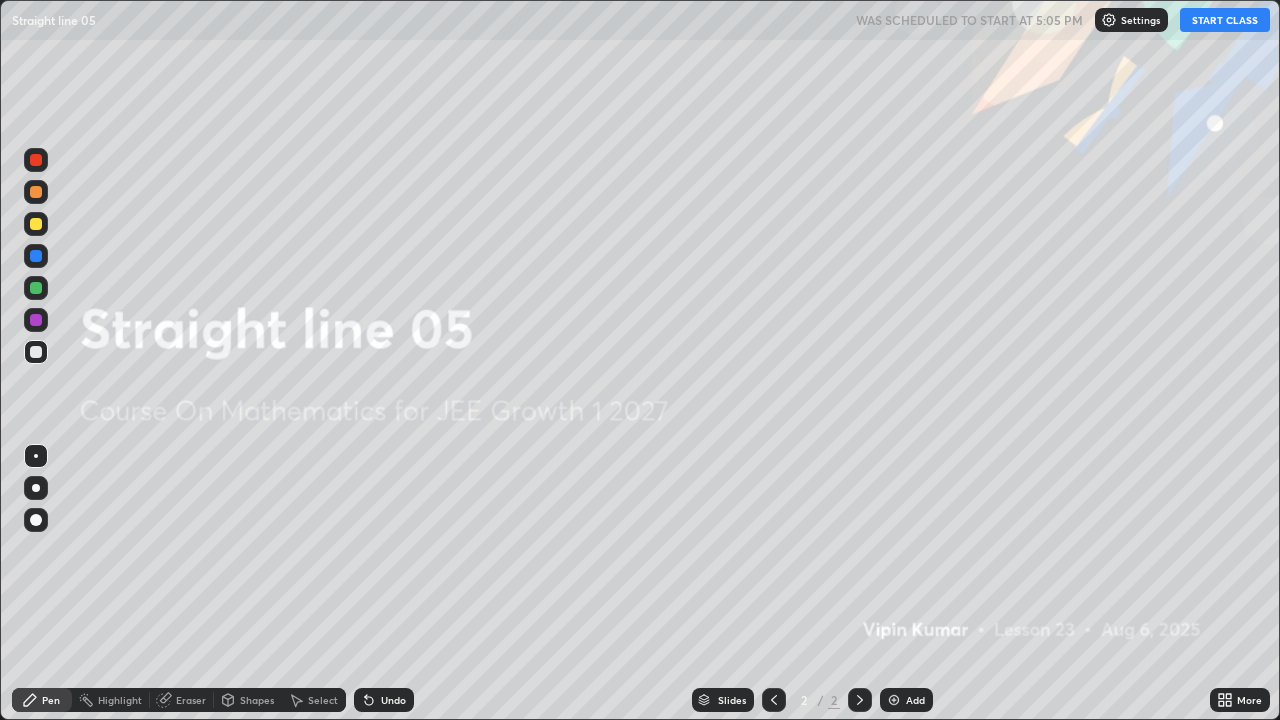 click on "START CLASS" at bounding box center (1225, 20) 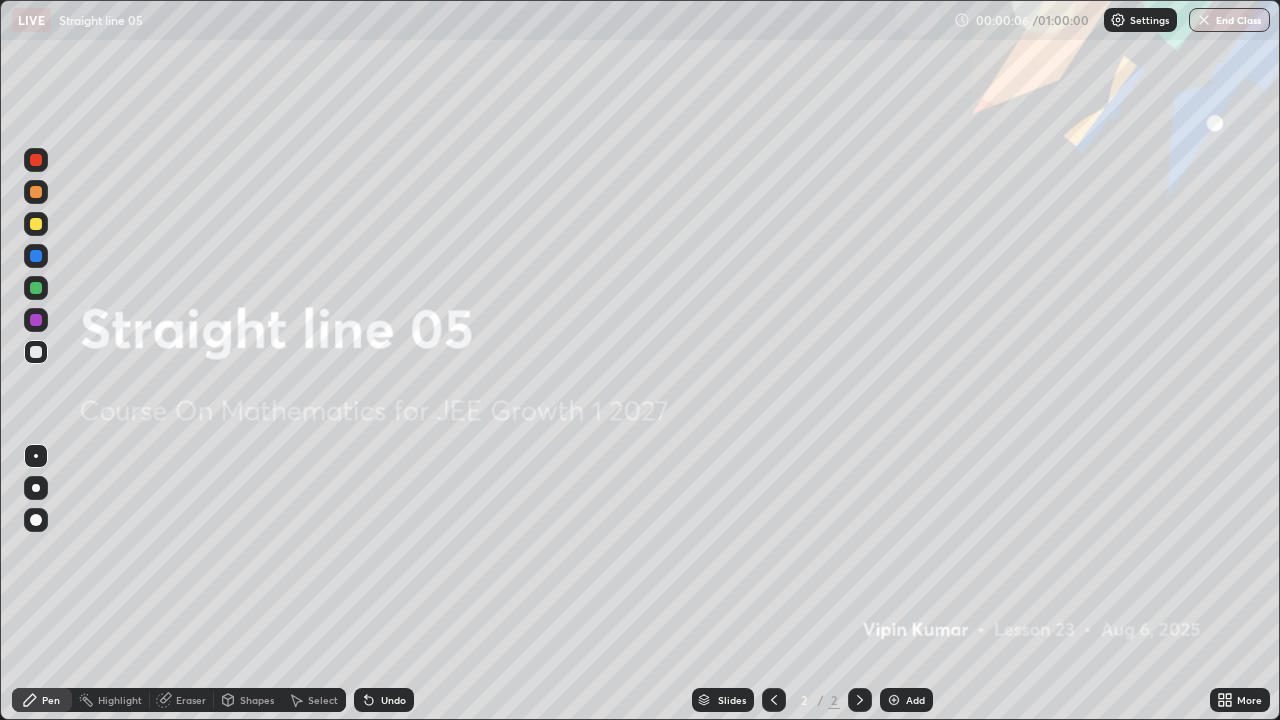 click on "Add" at bounding box center (915, 700) 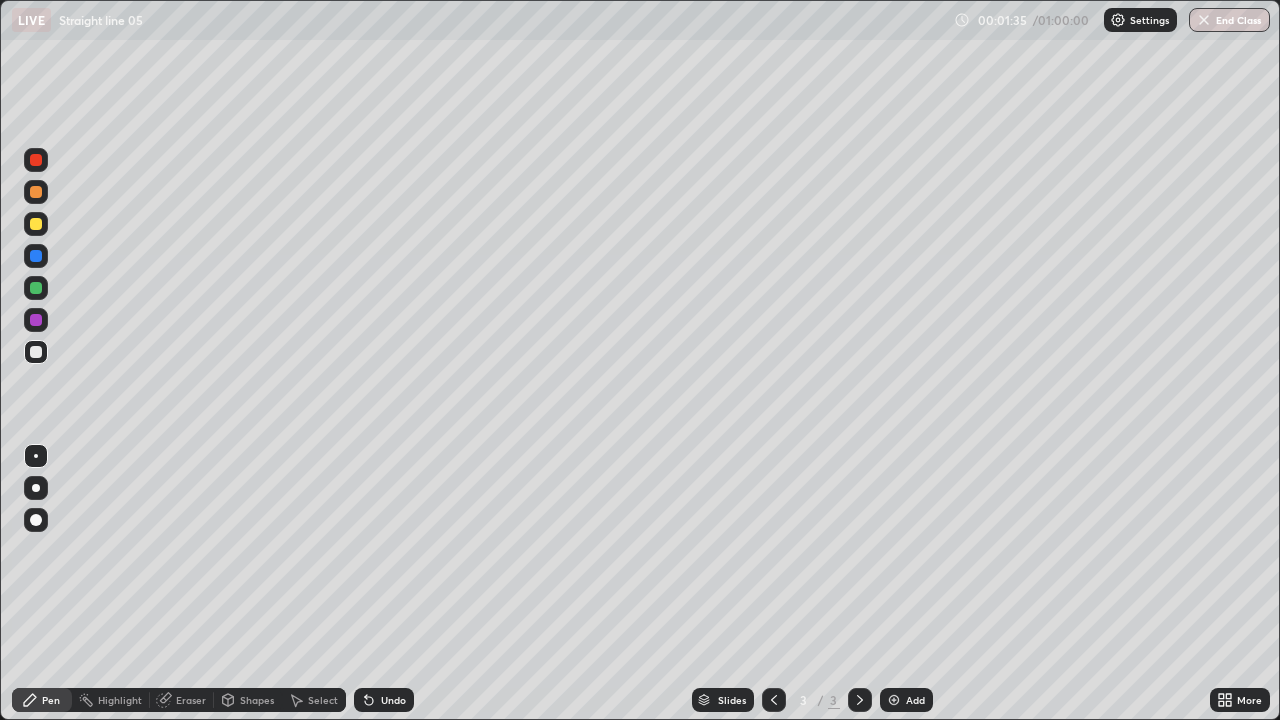 click on "Eraser" at bounding box center (191, 700) 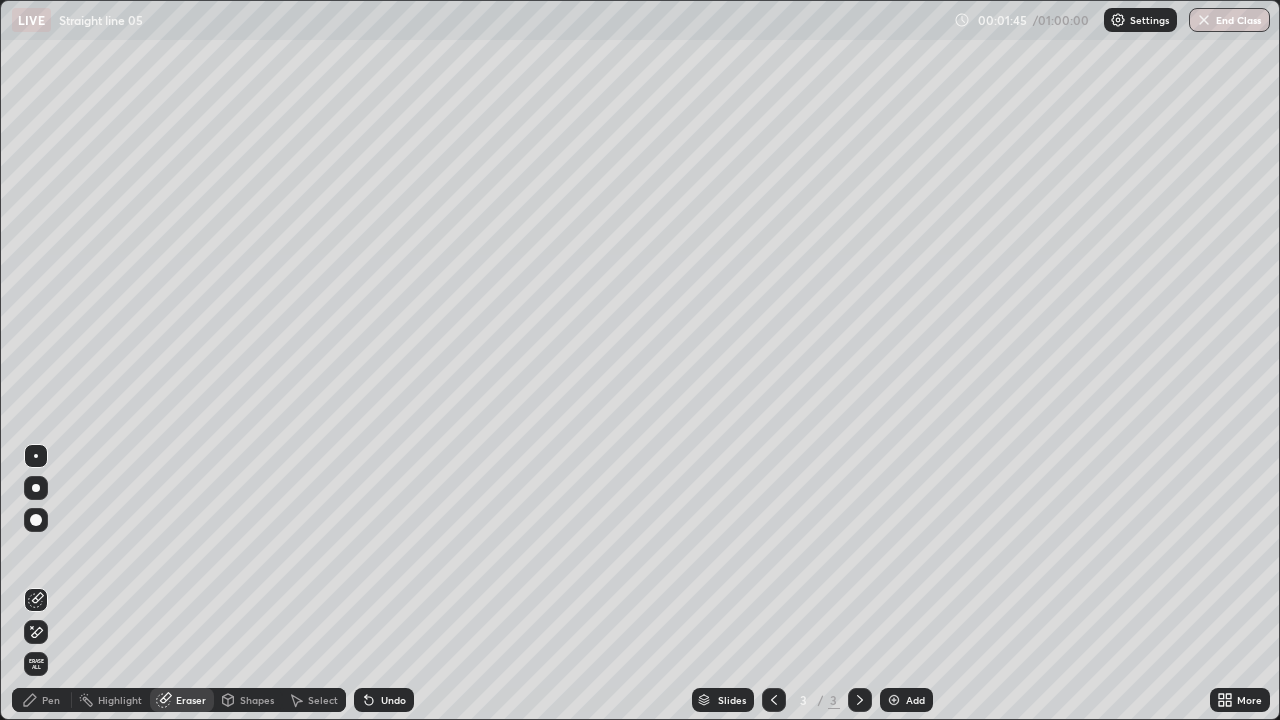 click on "Pen" at bounding box center (42, 700) 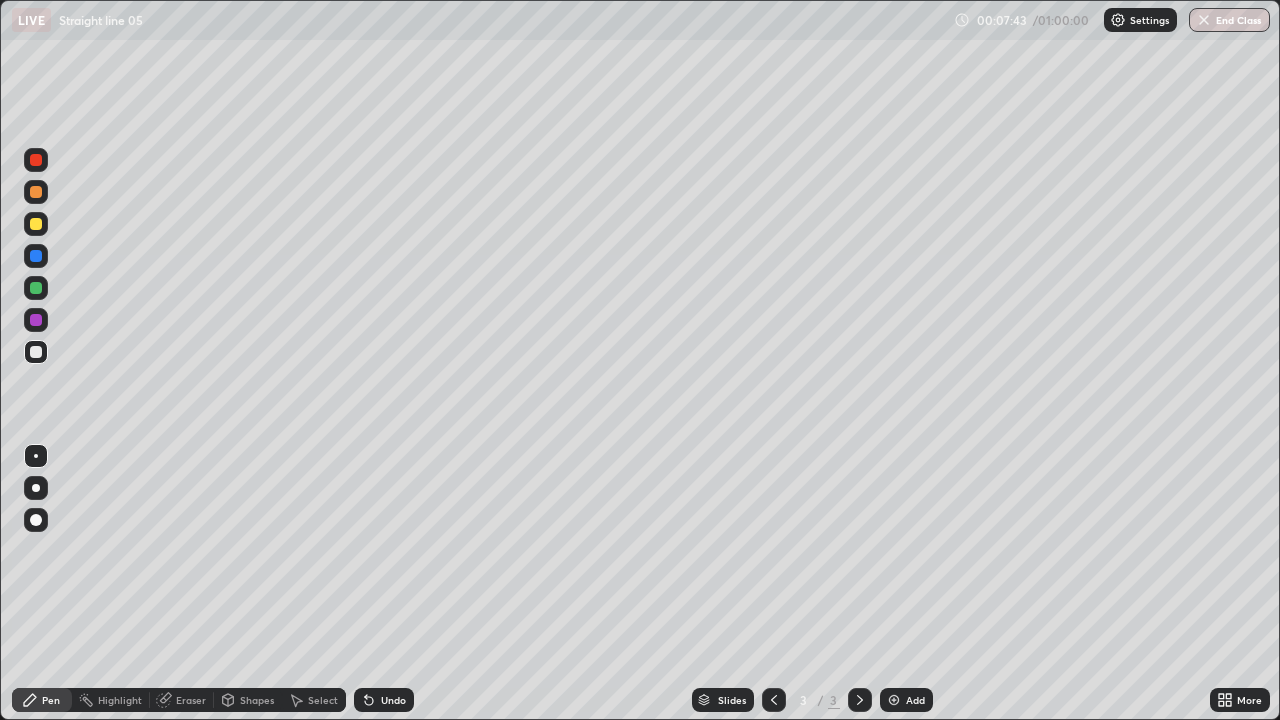 click on "Add" at bounding box center (915, 700) 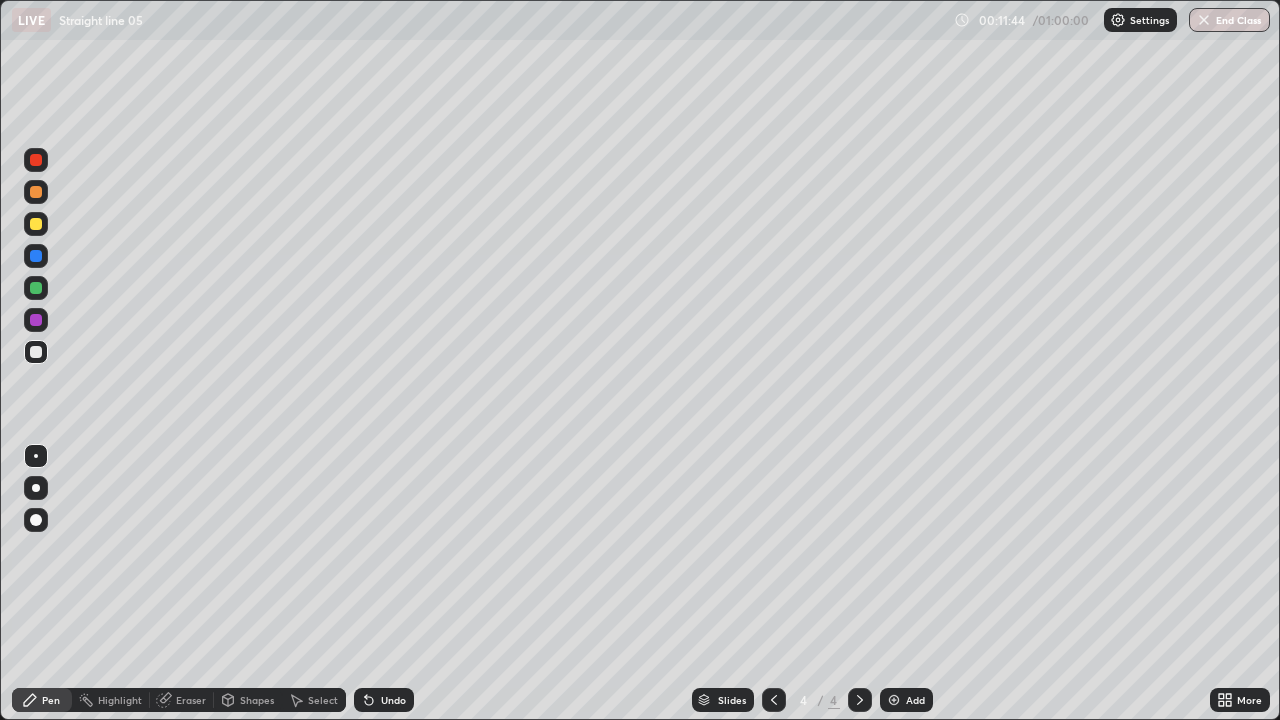 click on "Add" at bounding box center (915, 700) 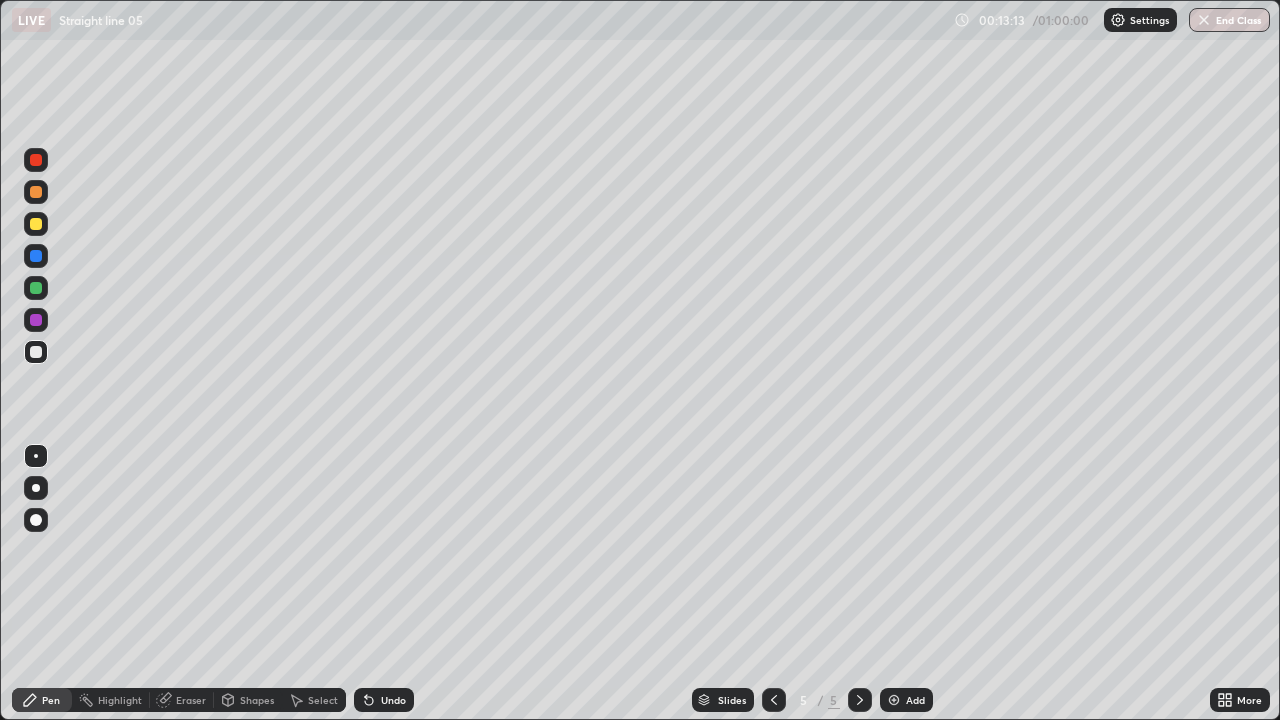 click on "Undo" at bounding box center [393, 700] 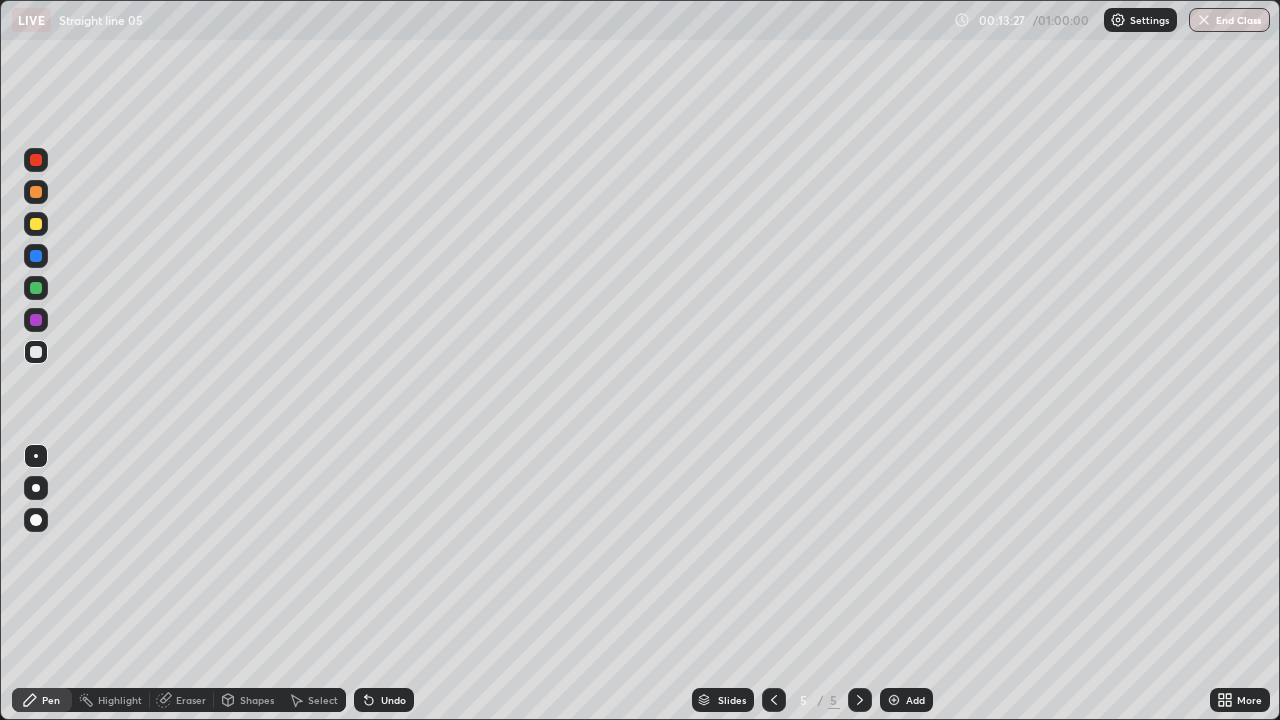 click on "Undo" at bounding box center (393, 700) 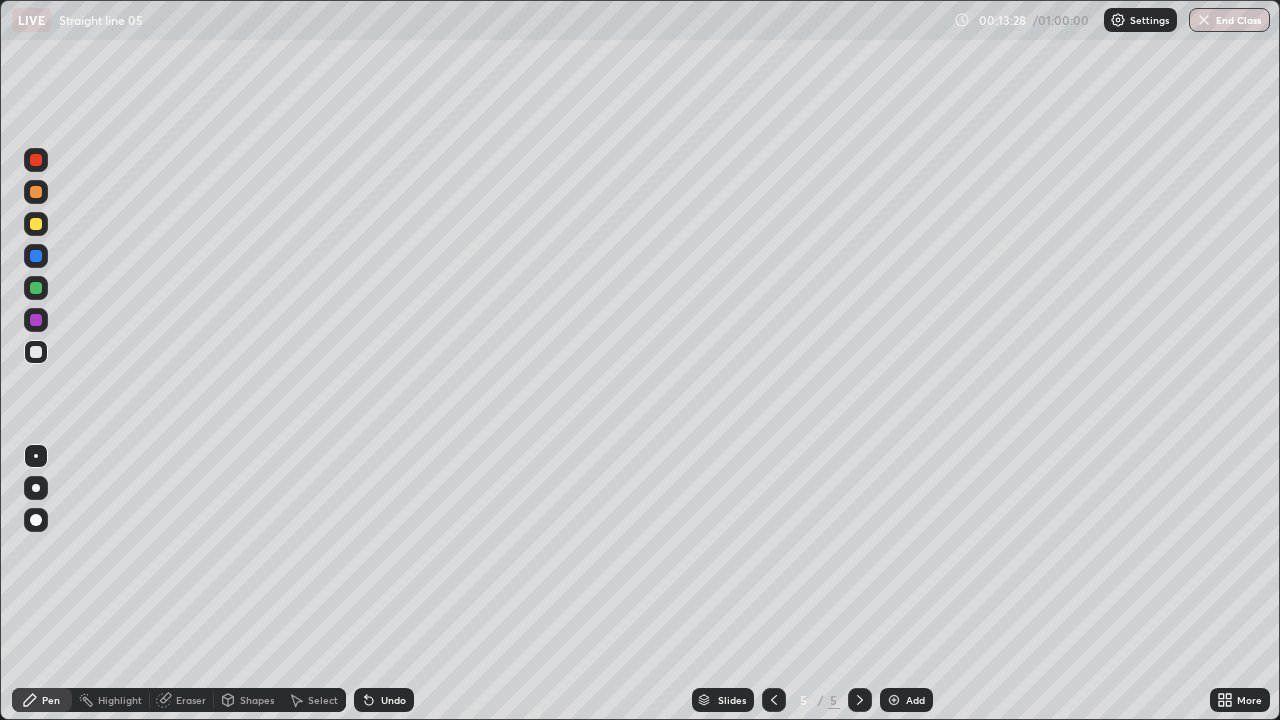 click on "Undo" at bounding box center [393, 700] 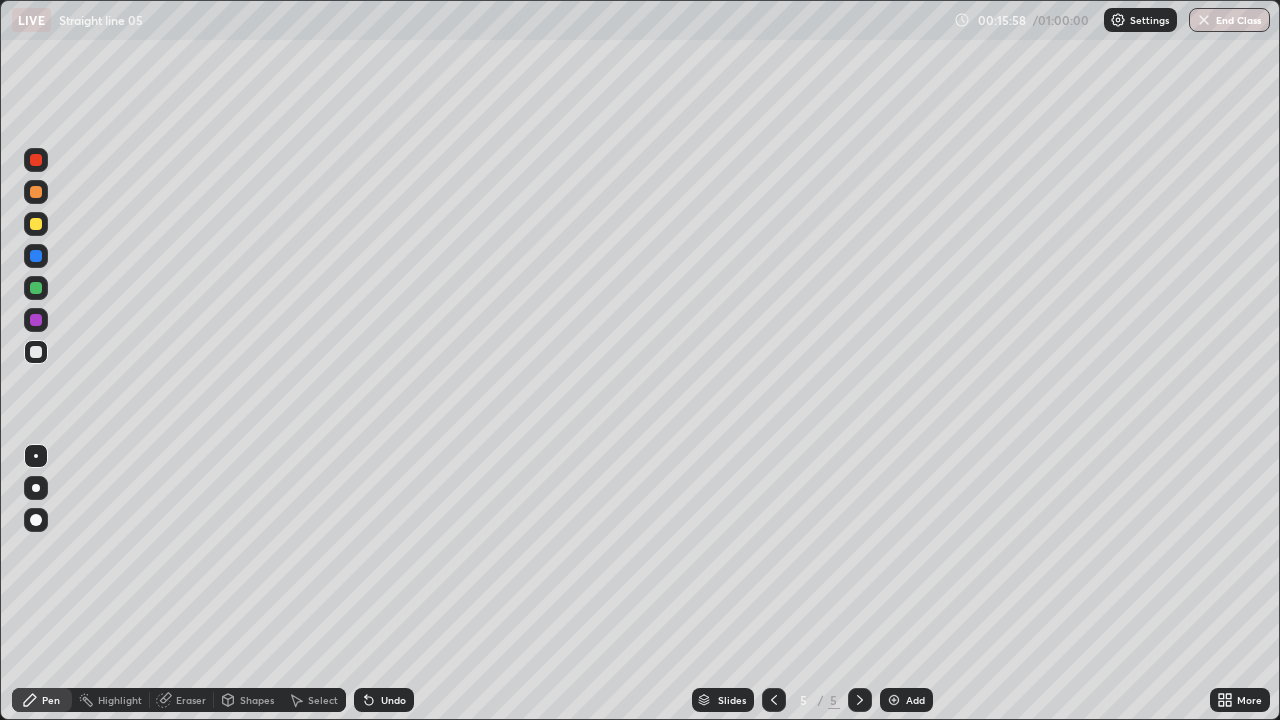 click on "Add" at bounding box center [906, 700] 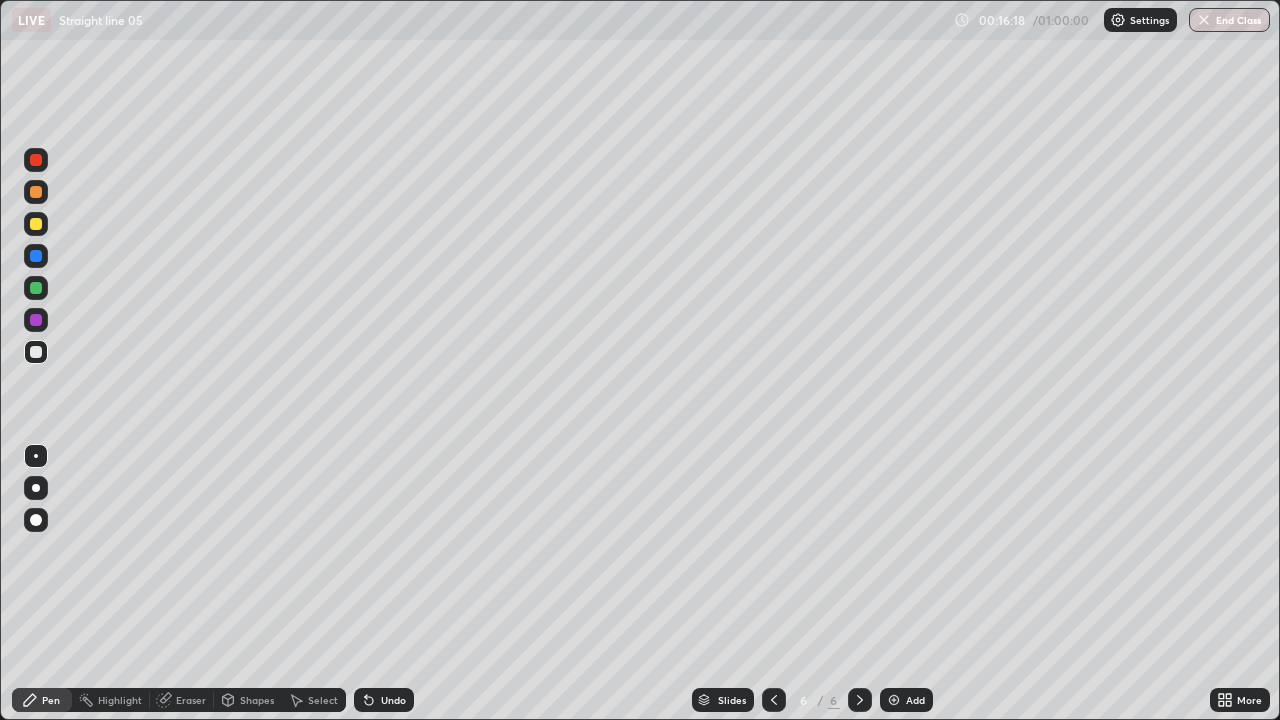 click on "Undo" at bounding box center [384, 700] 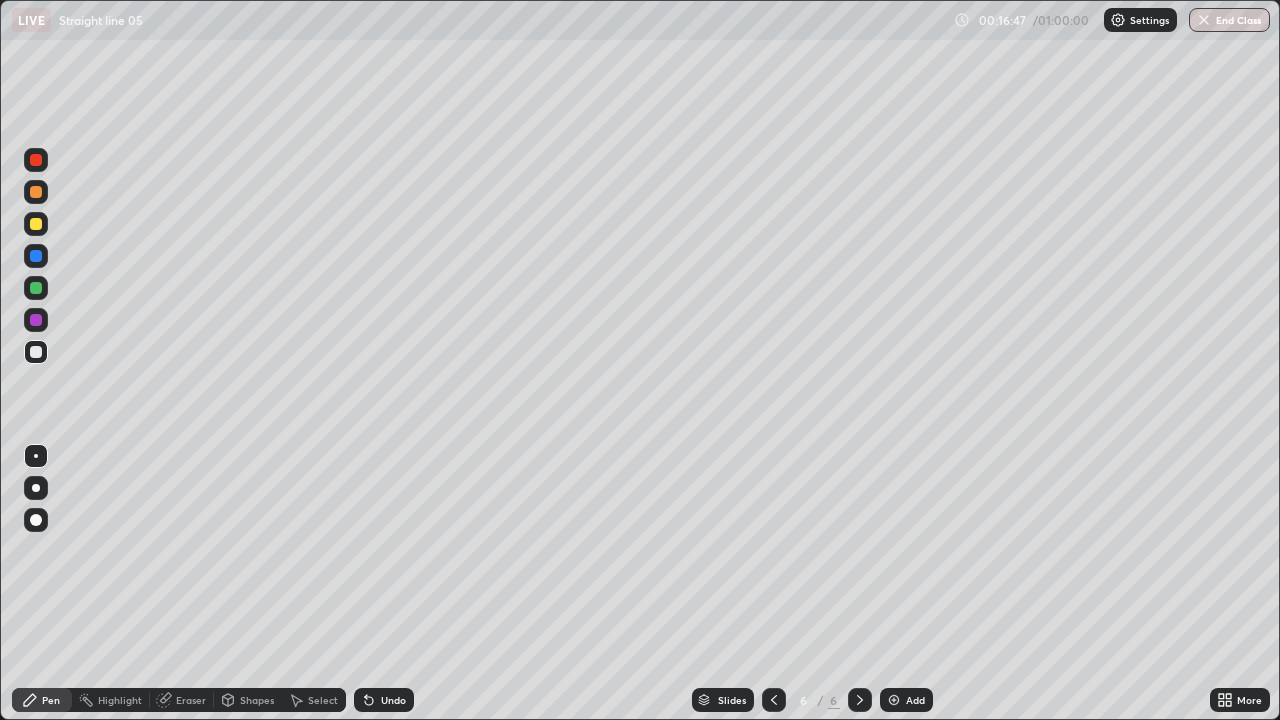 click on "Undo" at bounding box center (393, 700) 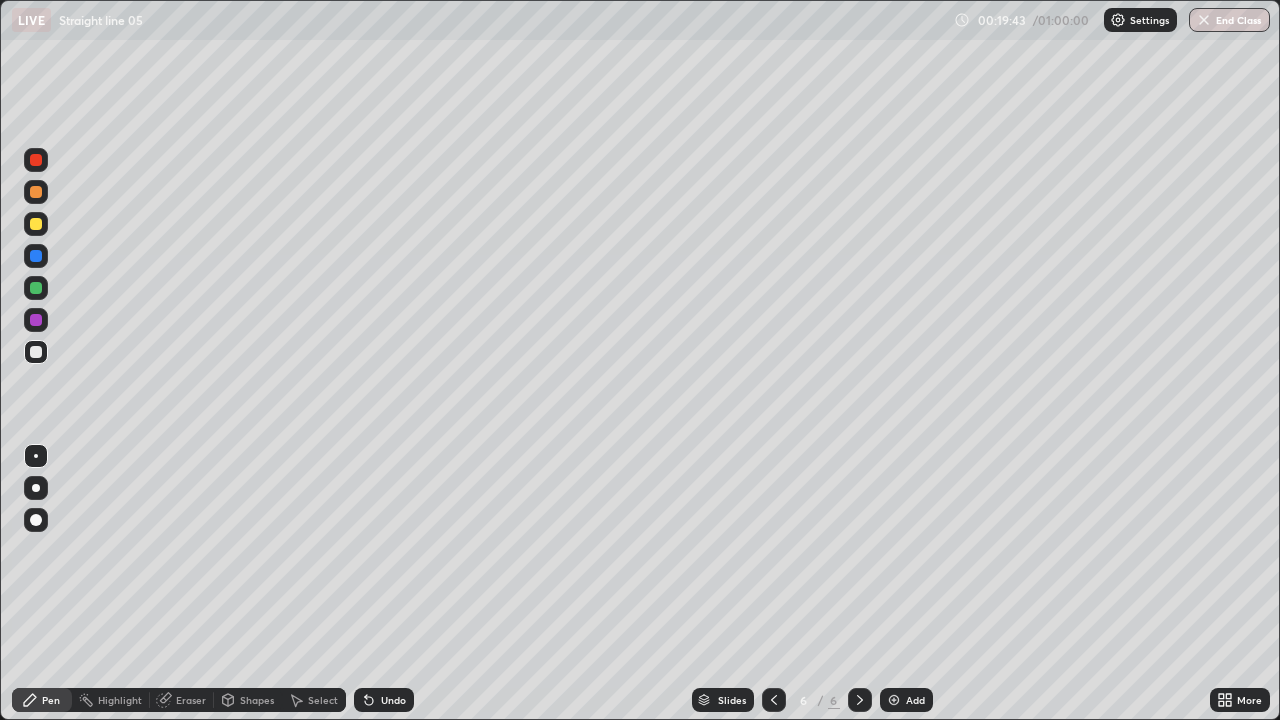 click on "Add" at bounding box center [906, 700] 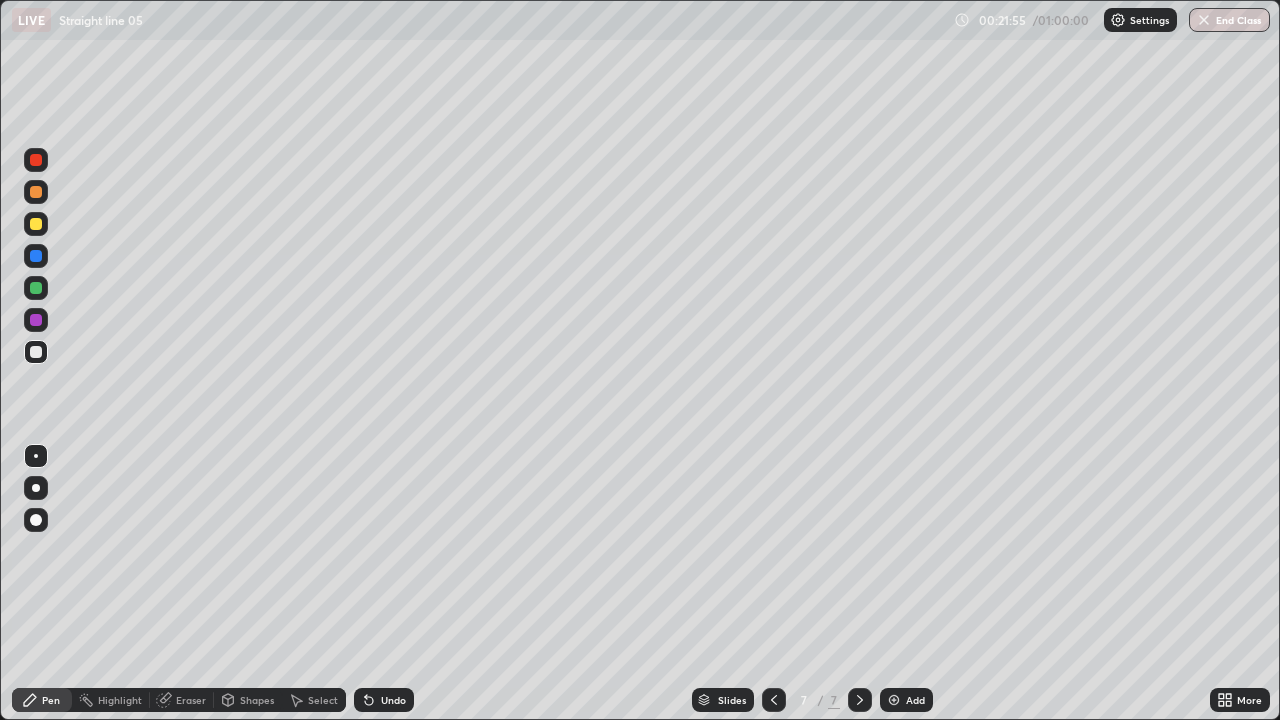 click on "Add" at bounding box center (915, 700) 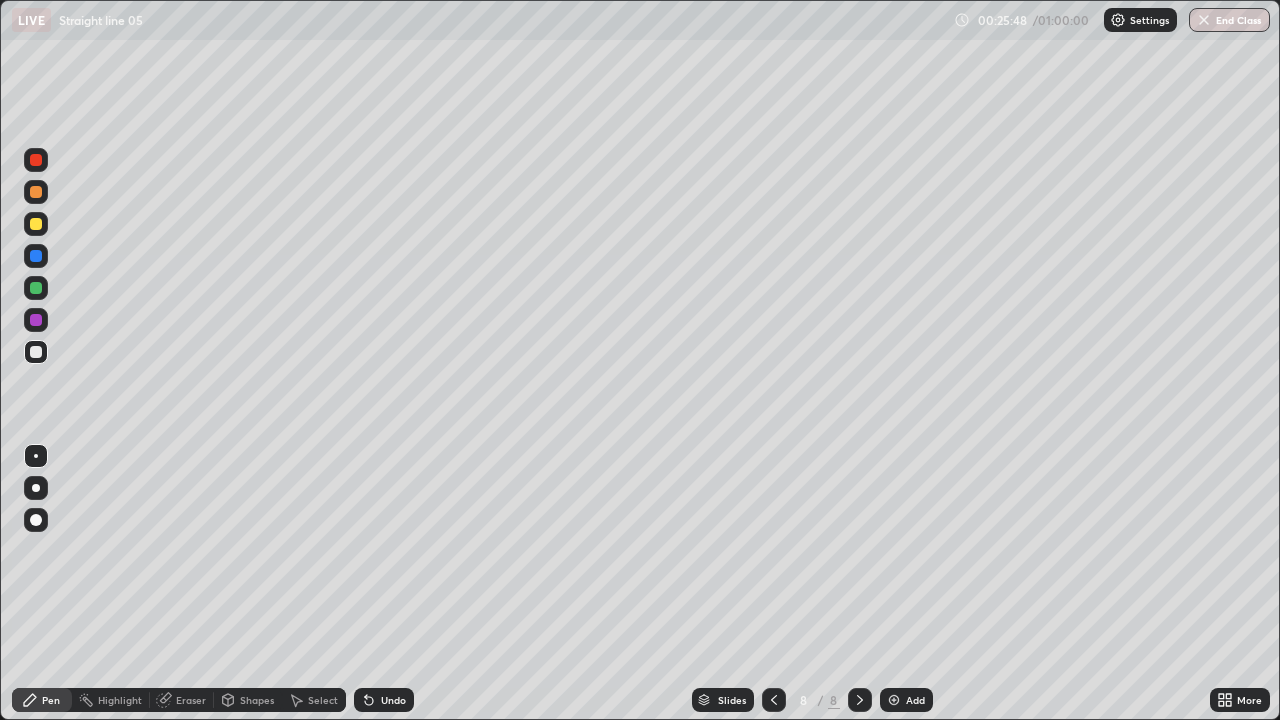 click on "Add" at bounding box center [915, 700] 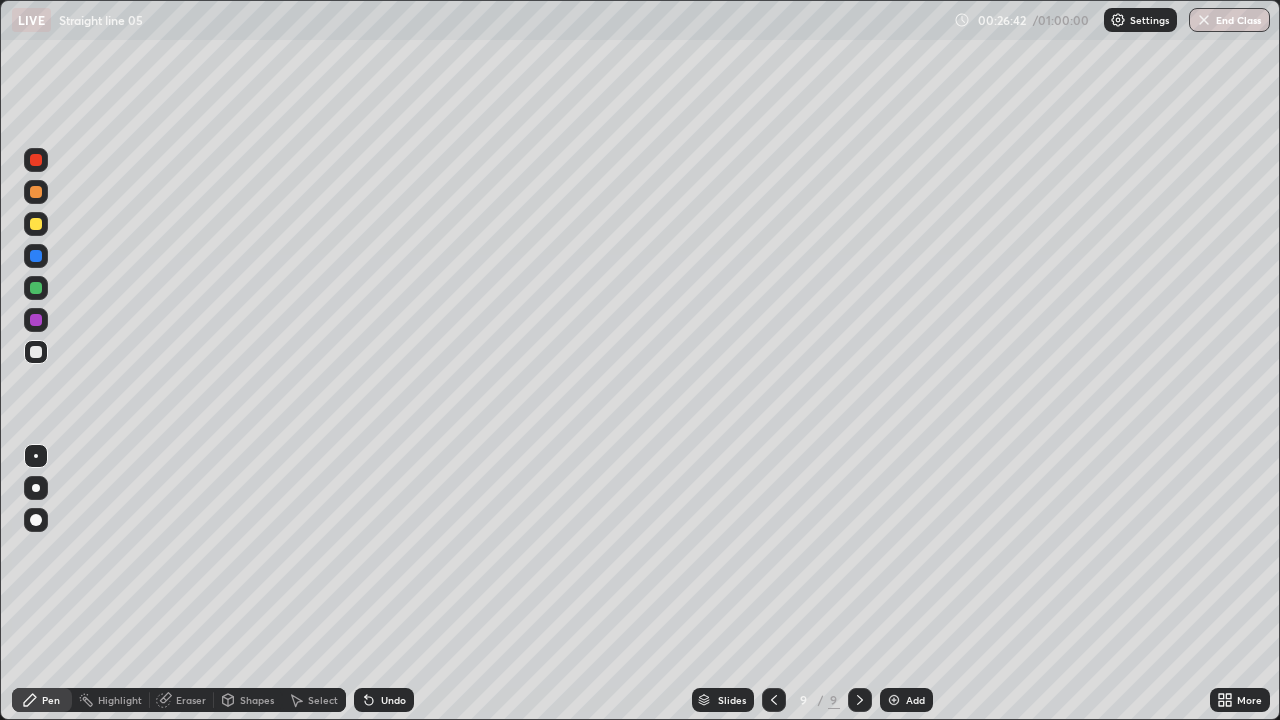 click on "Undo" at bounding box center [393, 700] 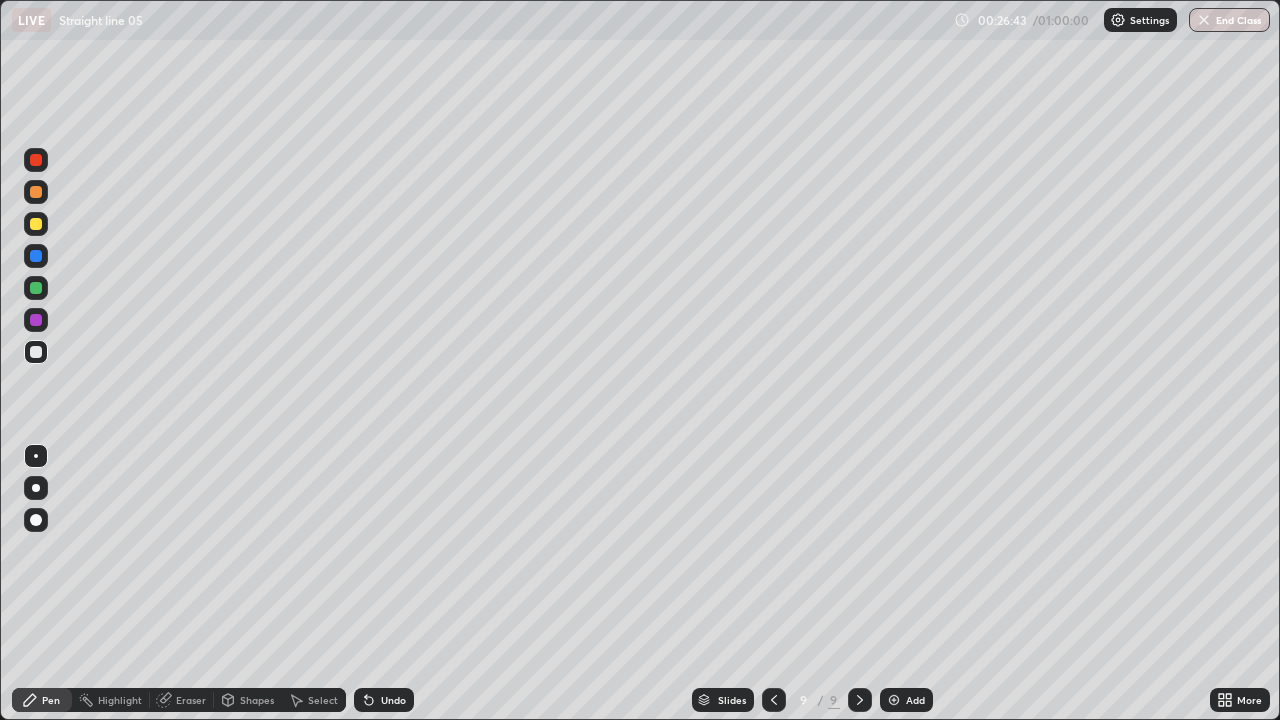 click on "Undo" at bounding box center [384, 700] 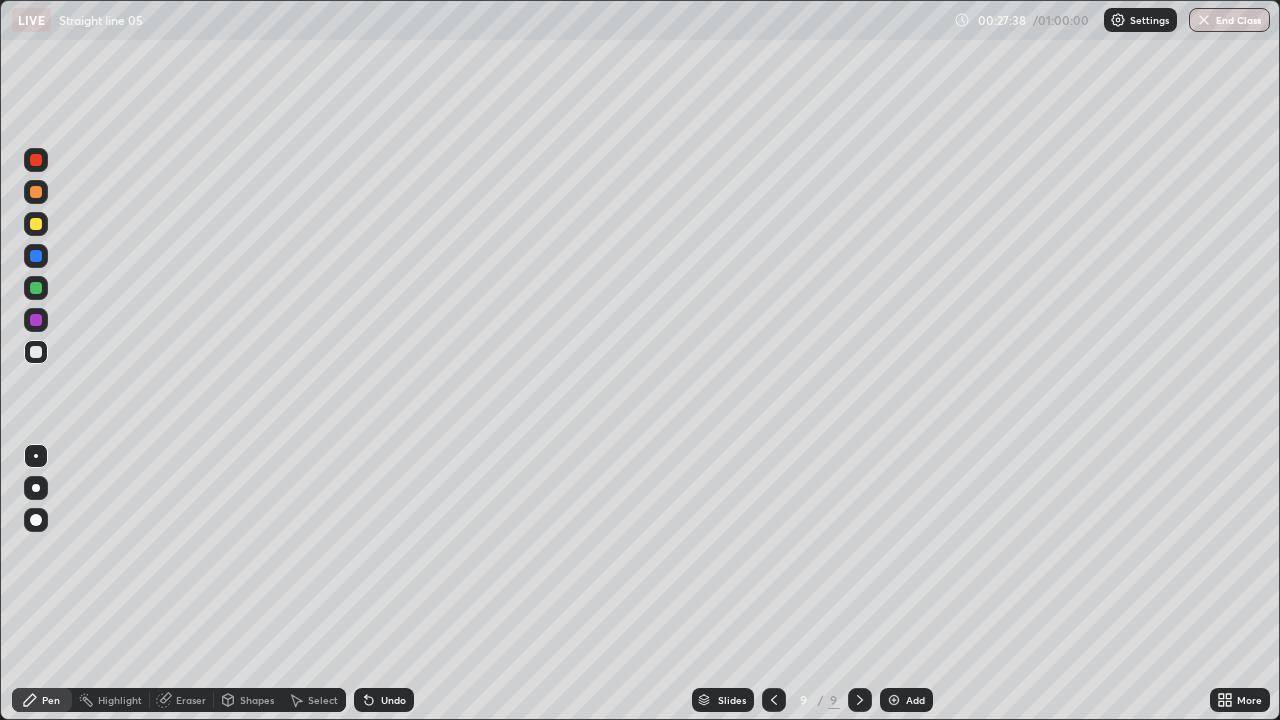 click on "Undo" at bounding box center (393, 700) 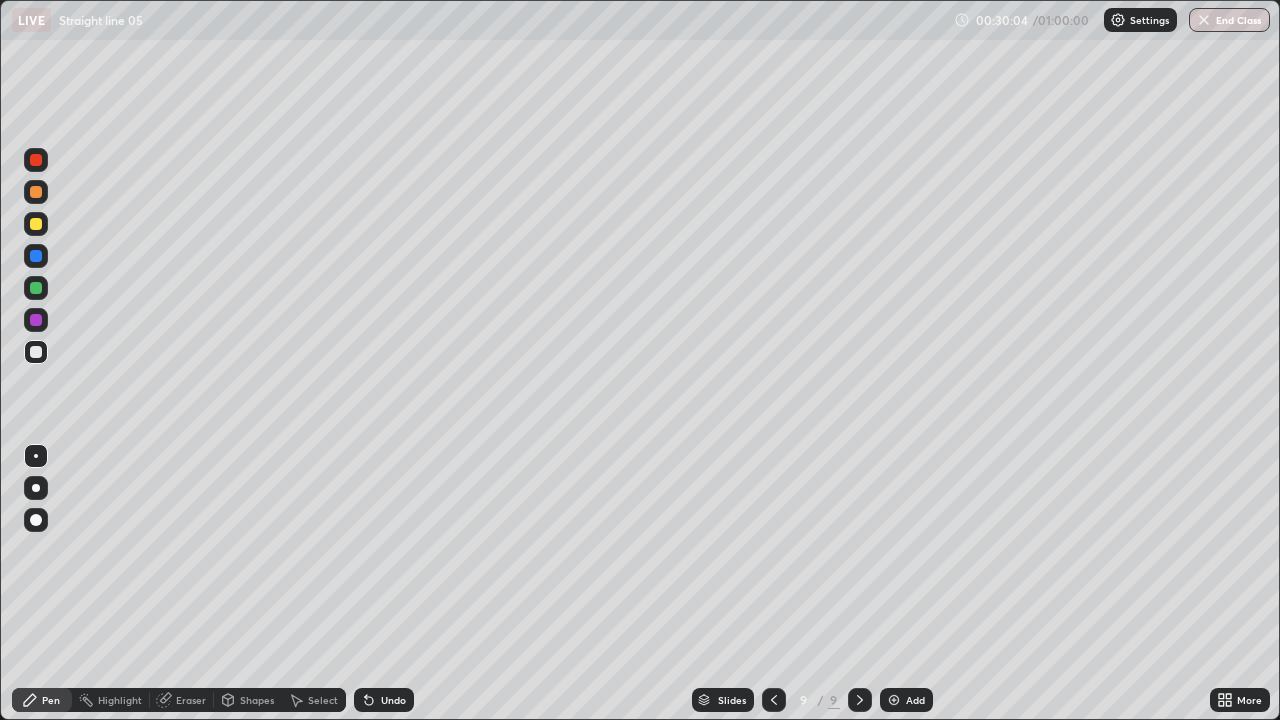 click on "Add" at bounding box center (915, 700) 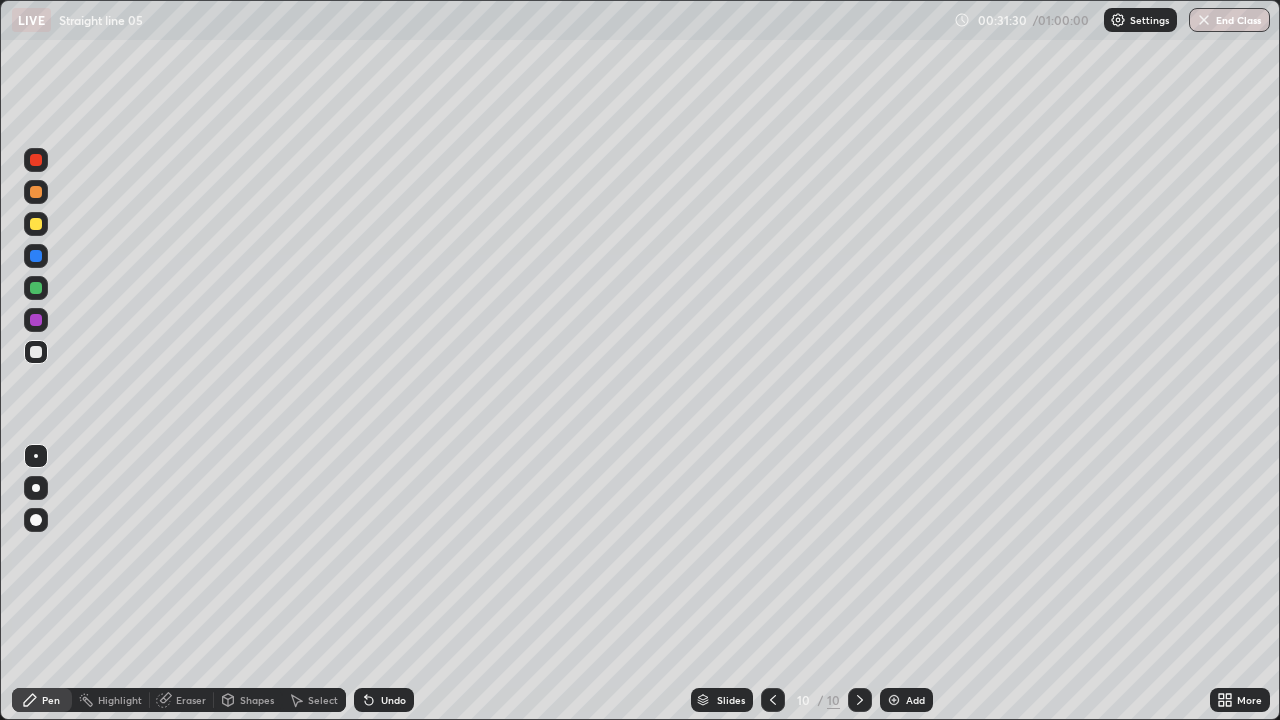 click on "Undo" at bounding box center [393, 700] 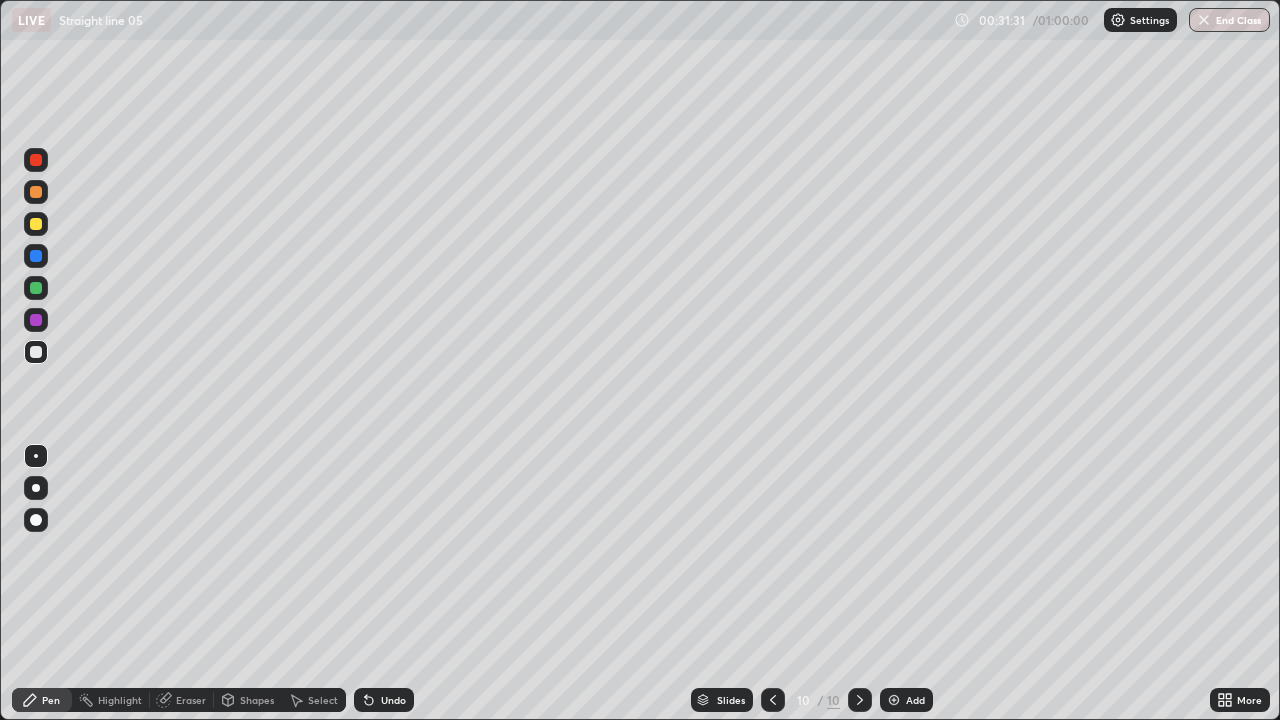 click on "Undo" at bounding box center (393, 700) 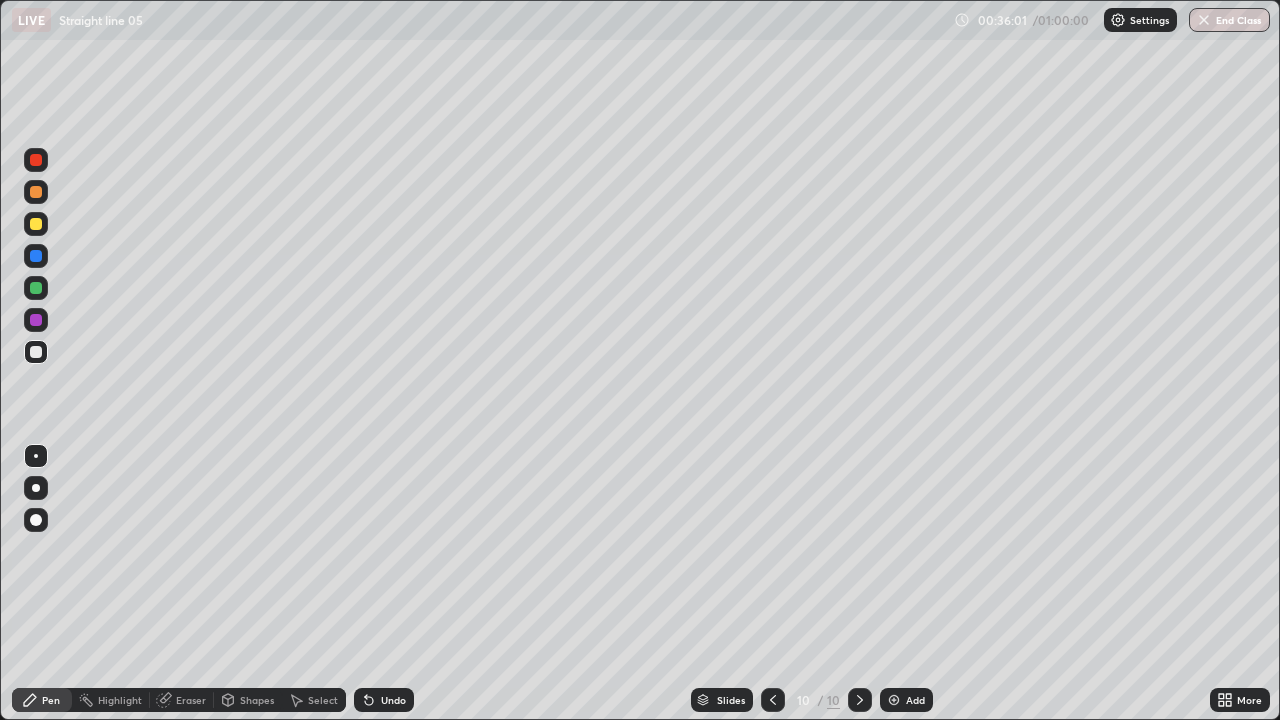 click on "Add" at bounding box center [915, 700] 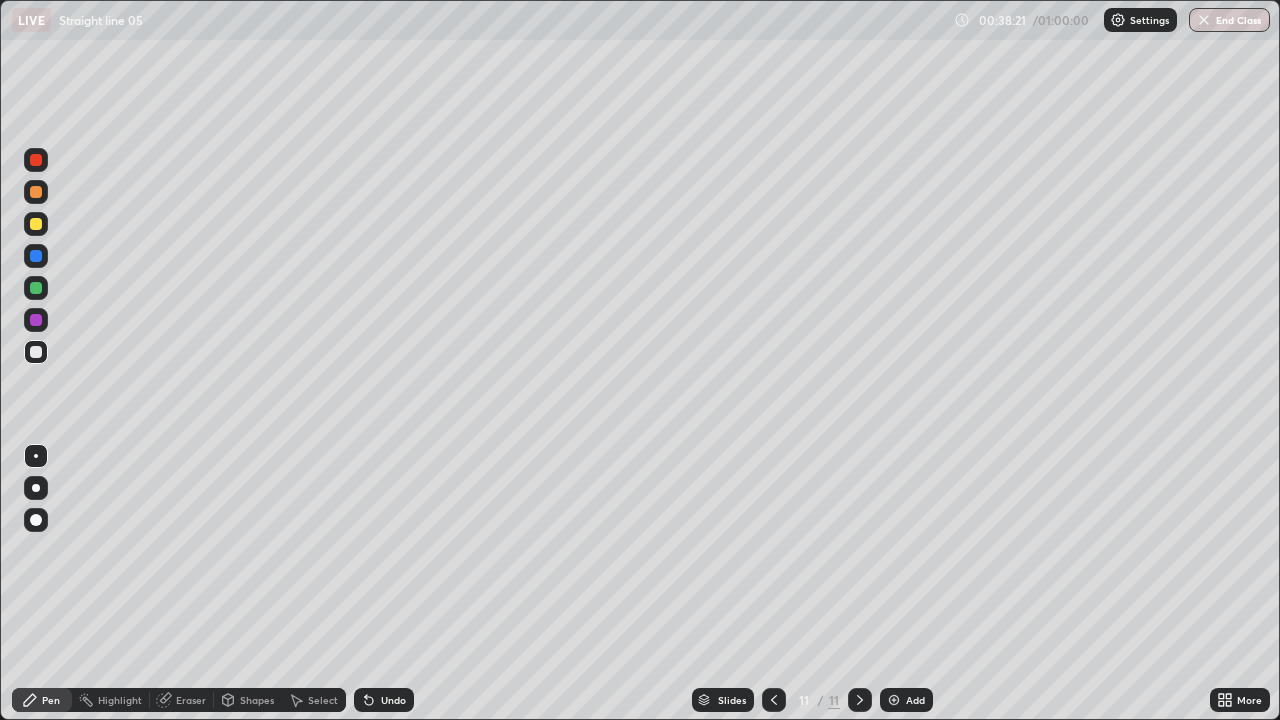 click on "Add" at bounding box center (906, 700) 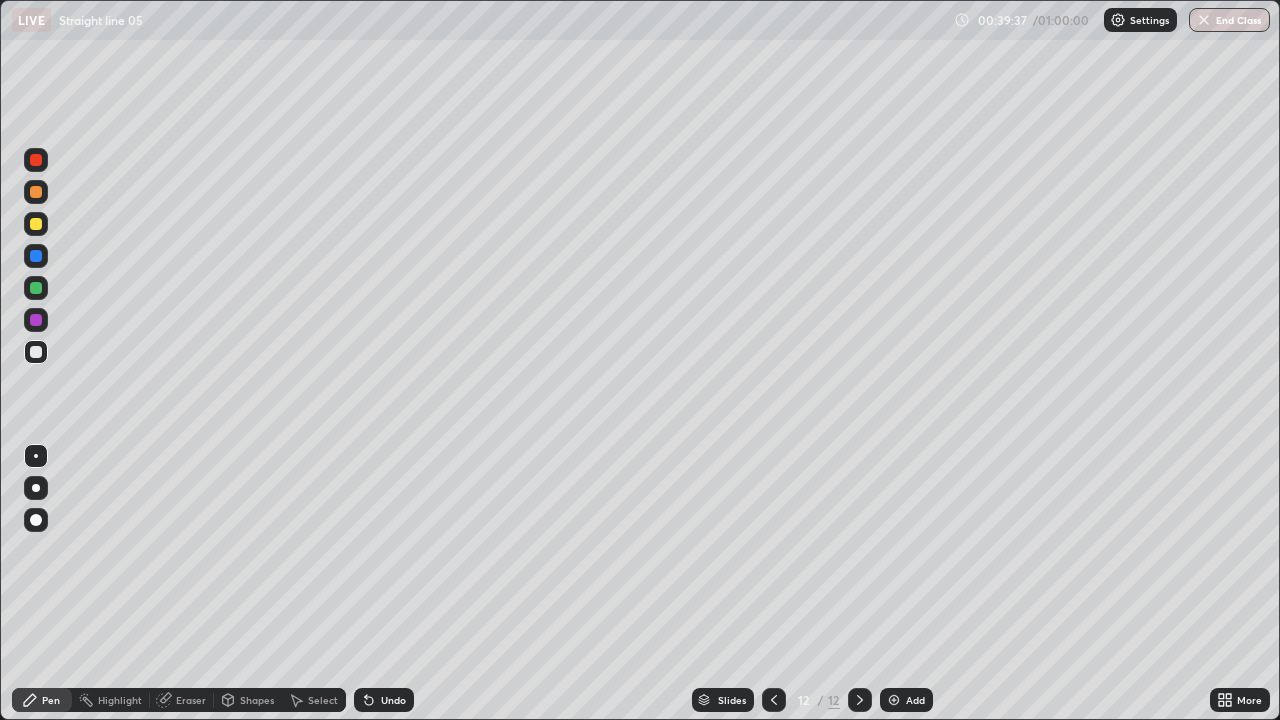 click 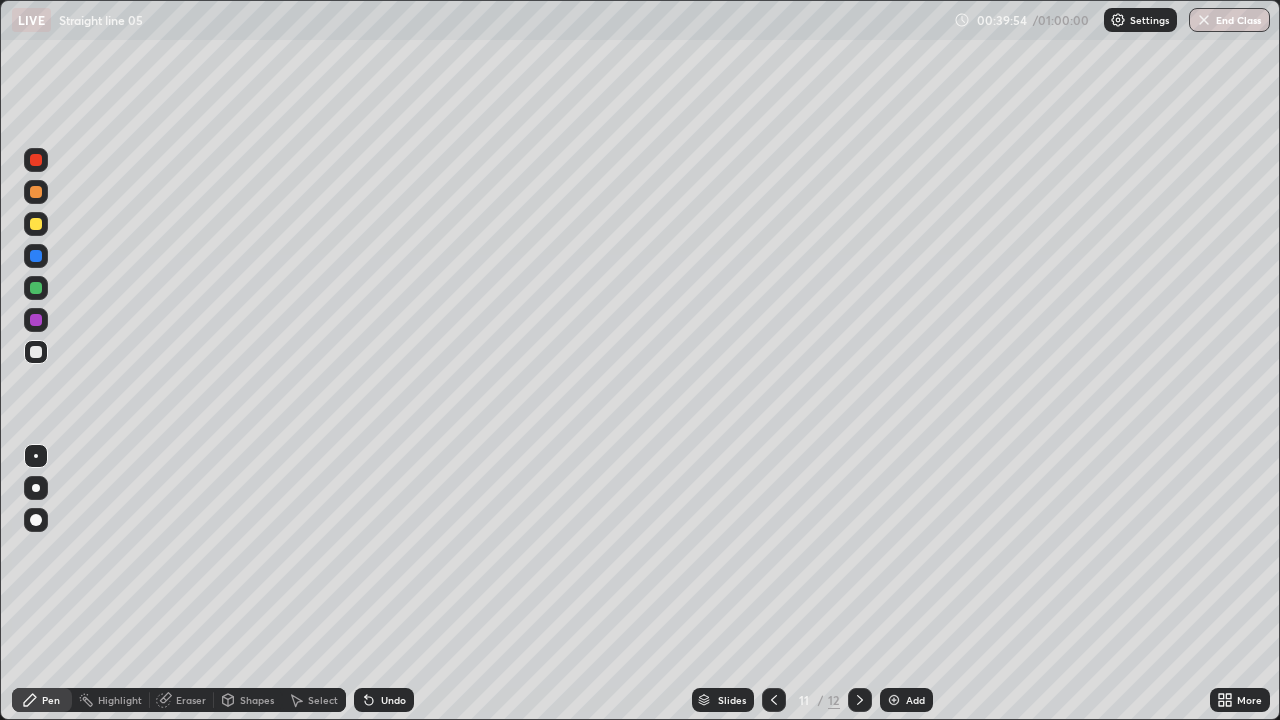click 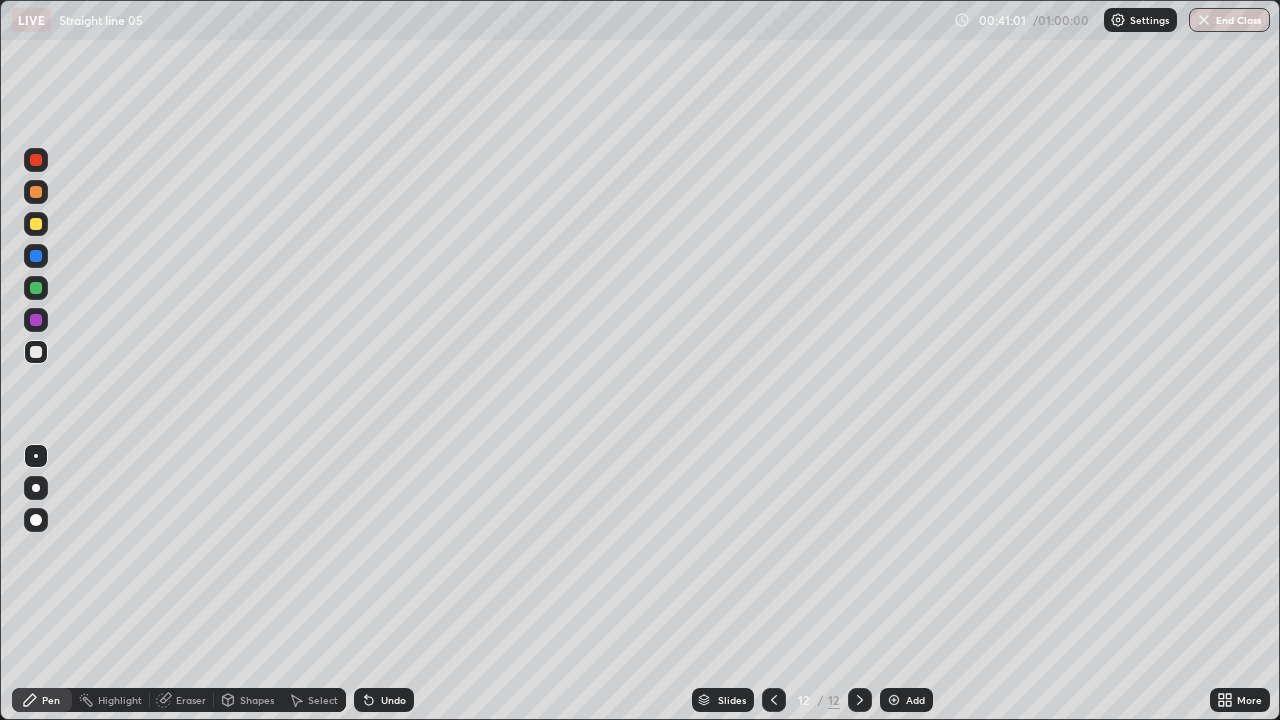 click on "Add" at bounding box center [906, 700] 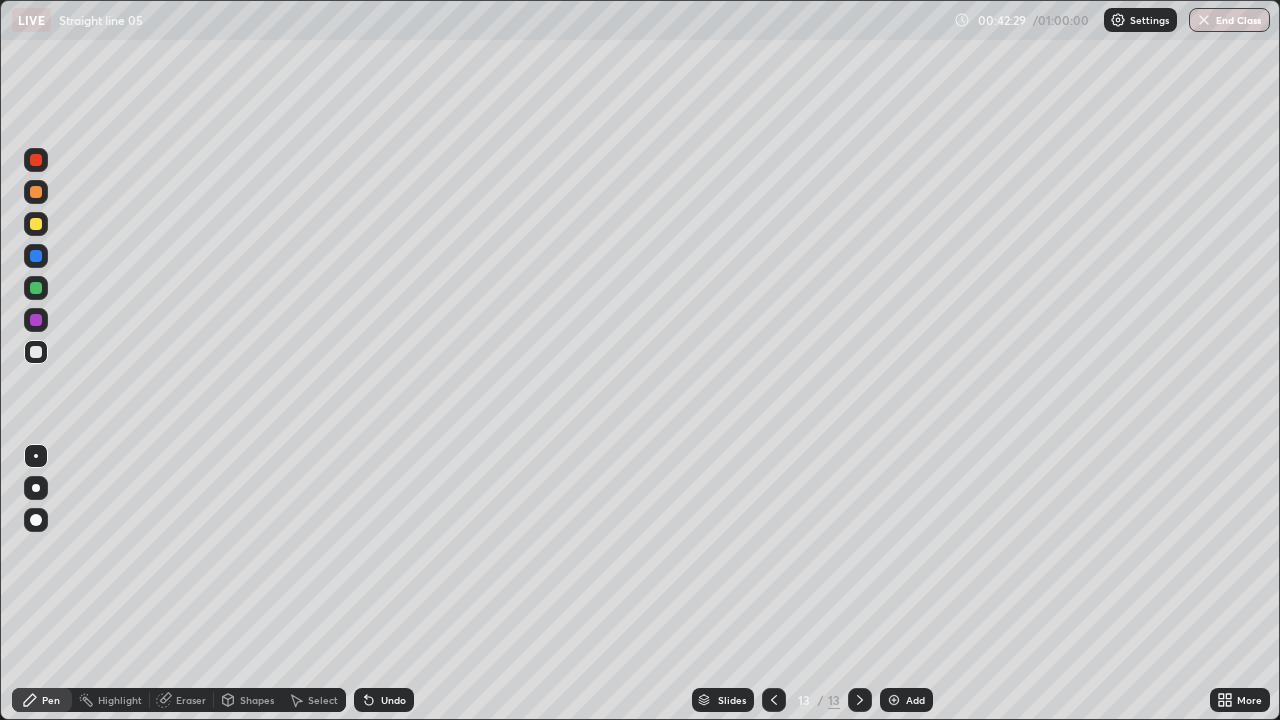 click on "Undo" at bounding box center (393, 700) 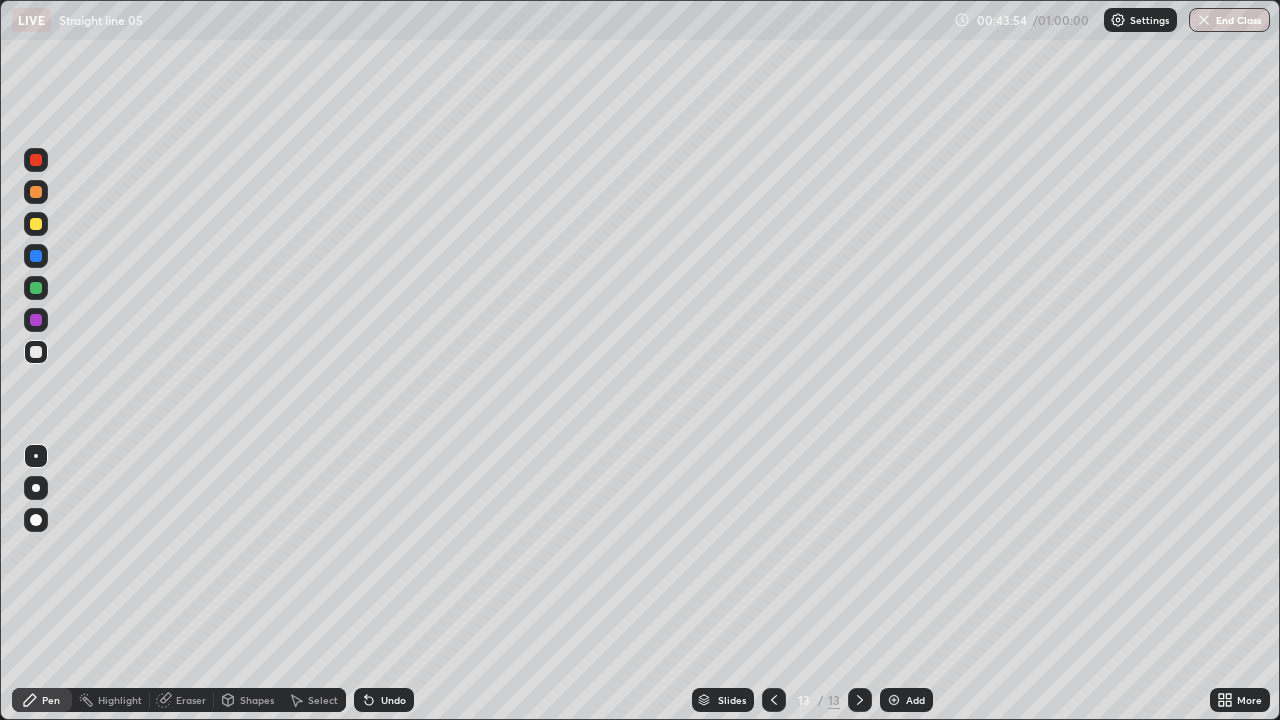 click on "Undo" at bounding box center (393, 700) 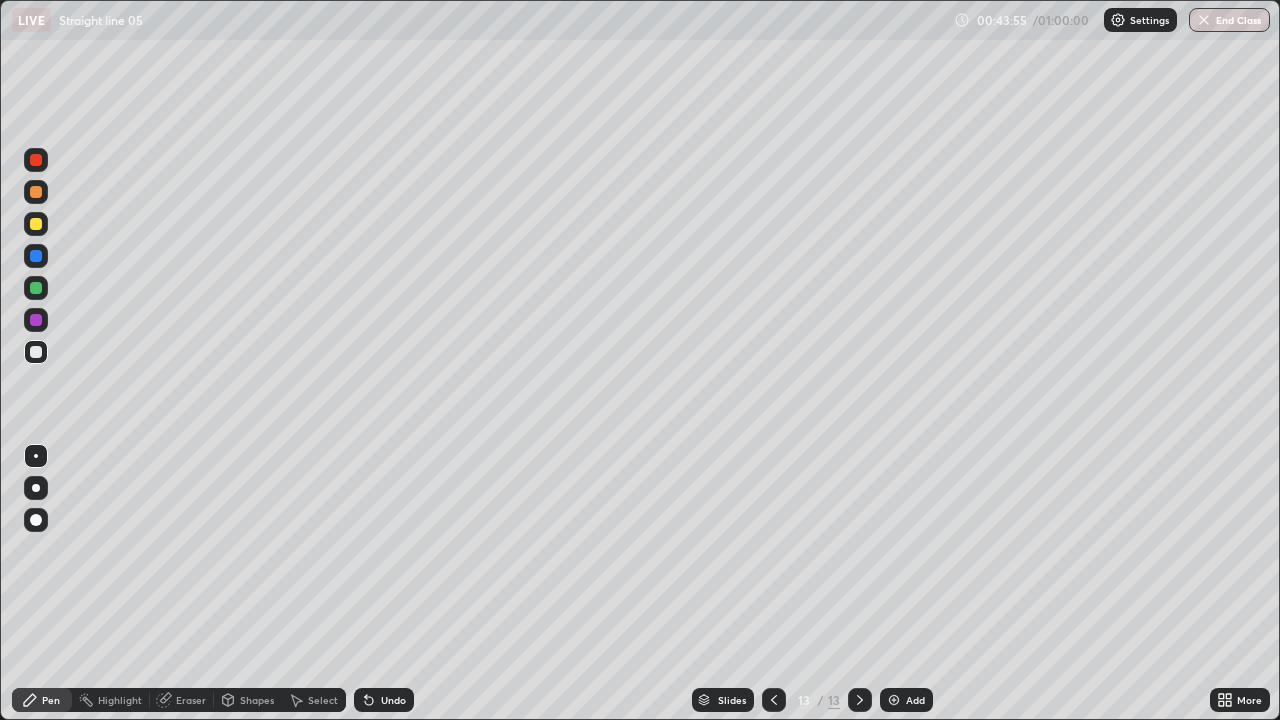 click on "Undo" at bounding box center (393, 700) 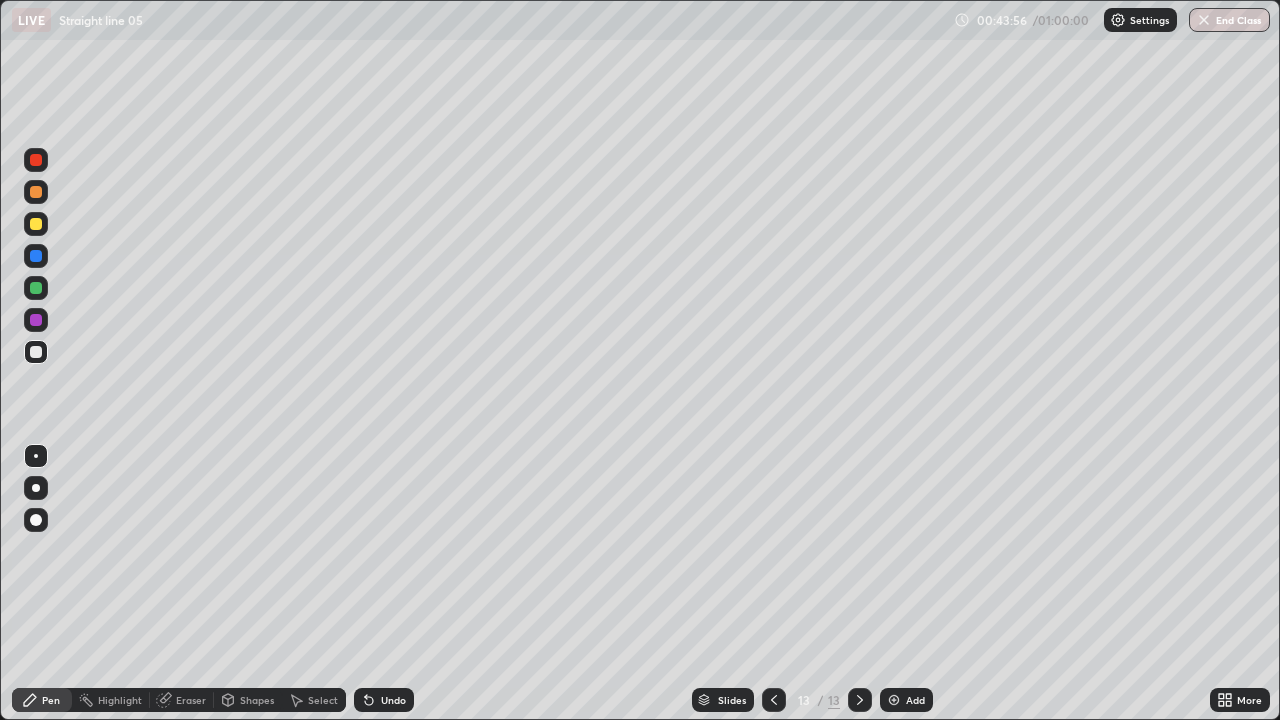 click on "Undo" at bounding box center [393, 700] 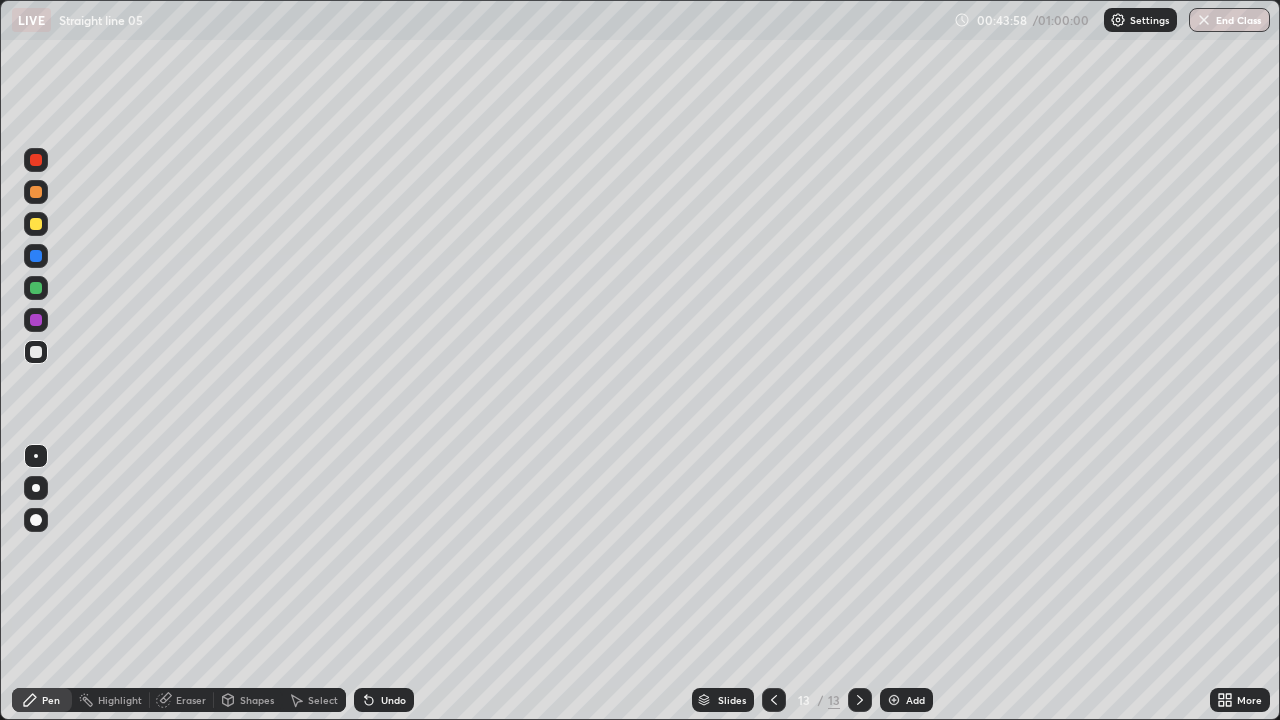 click on "Eraser" at bounding box center [191, 700] 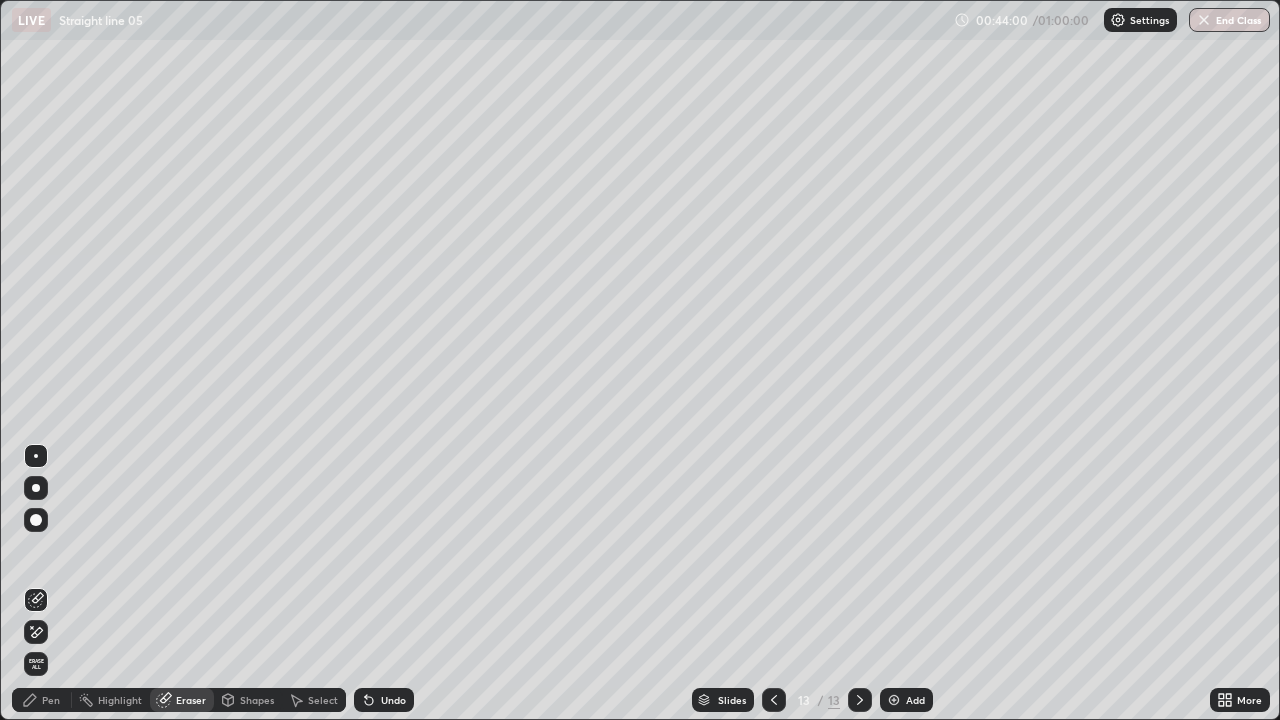 click 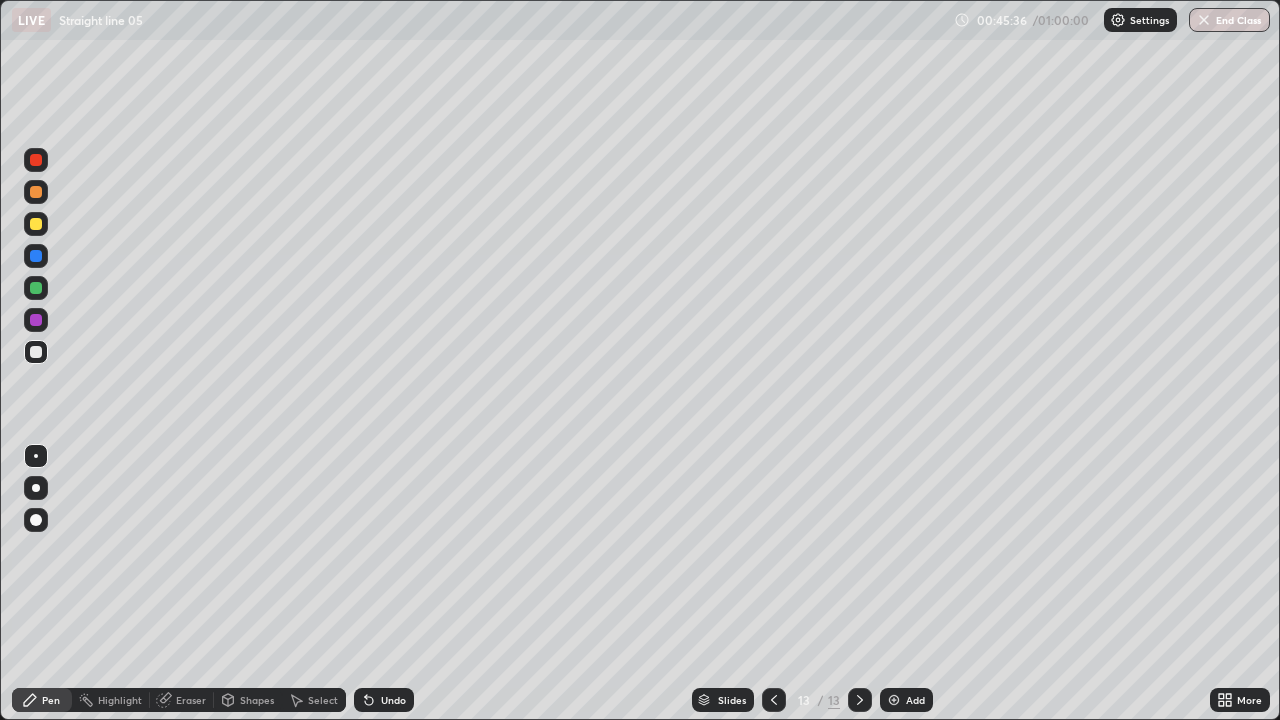 click on "Add" at bounding box center (915, 700) 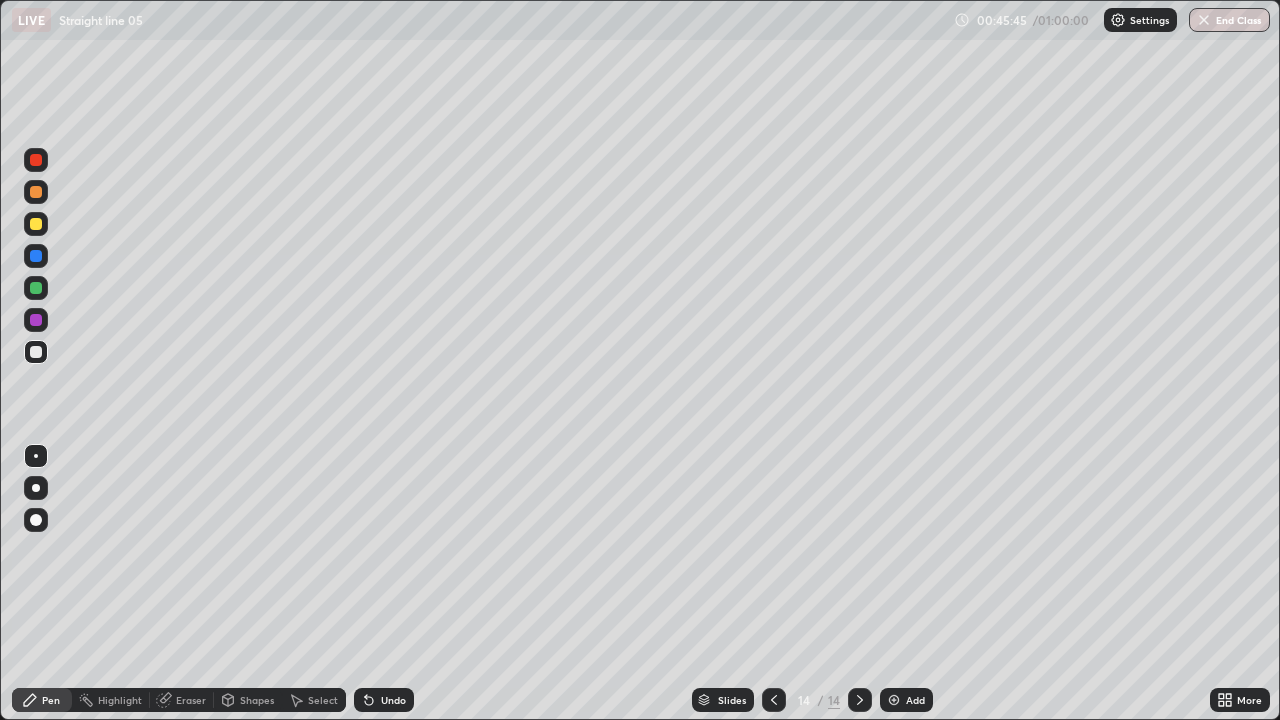 click 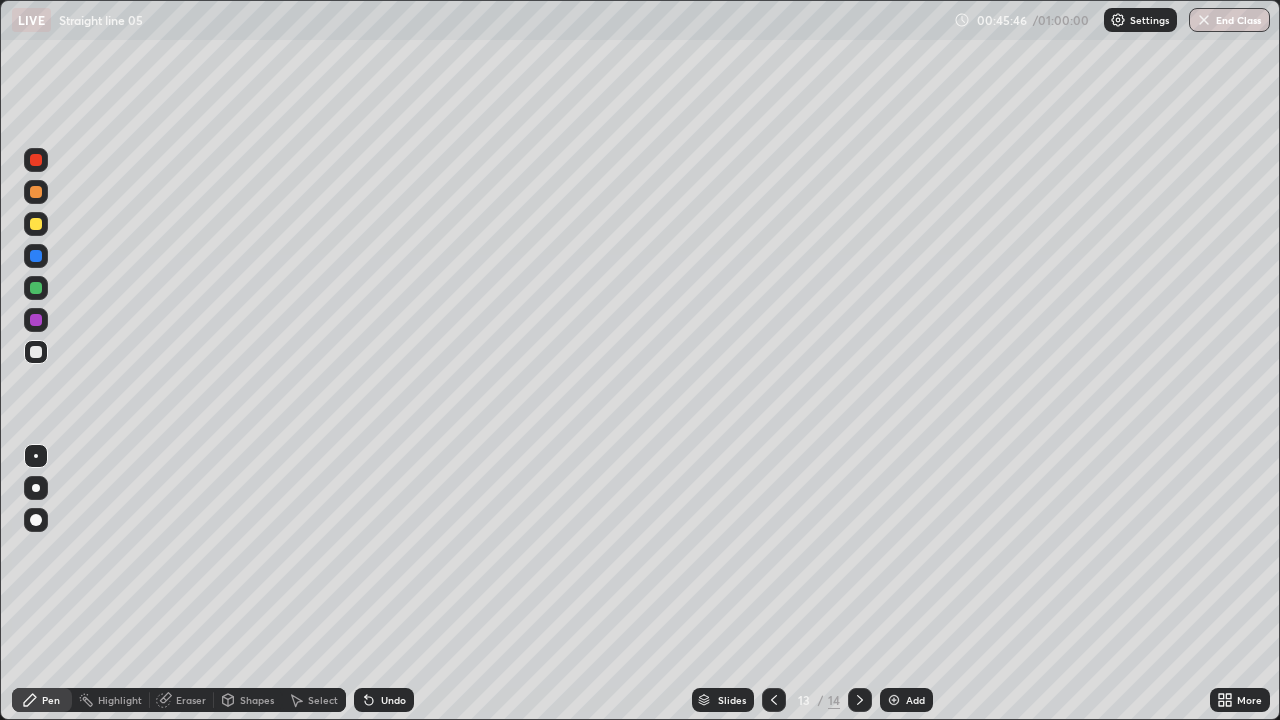 click 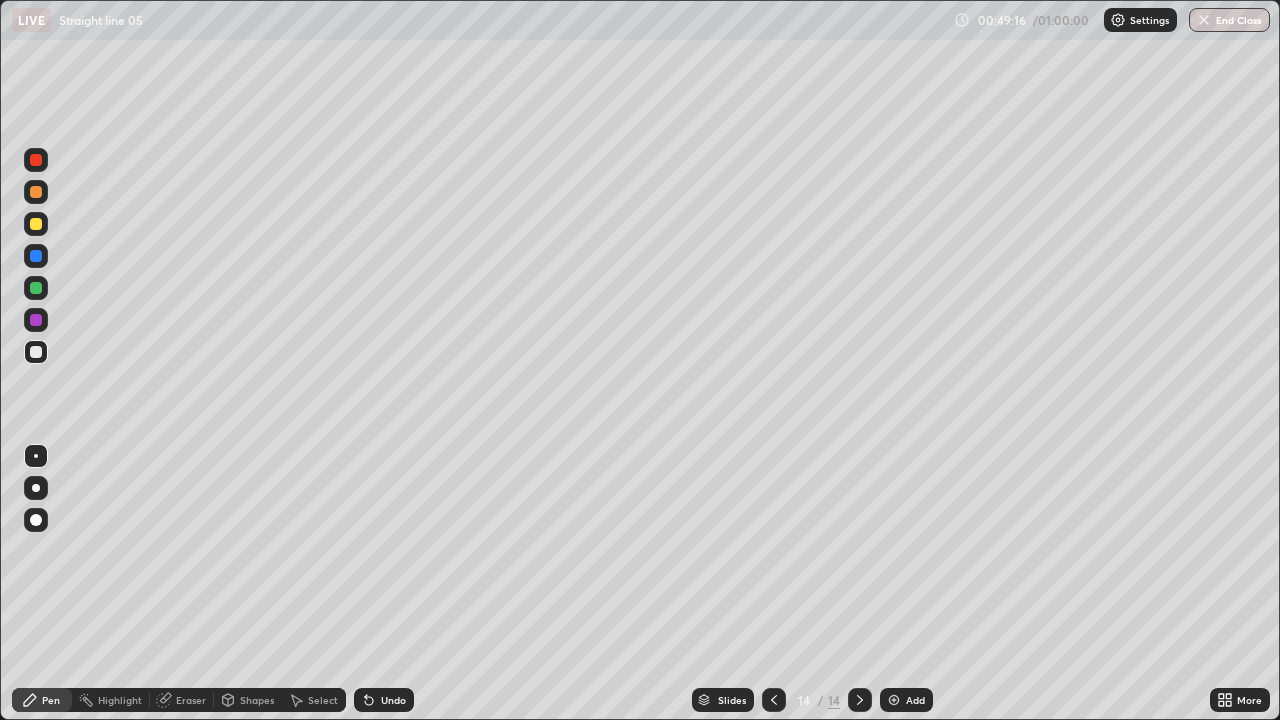 click on "Add" at bounding box center (906, 700) 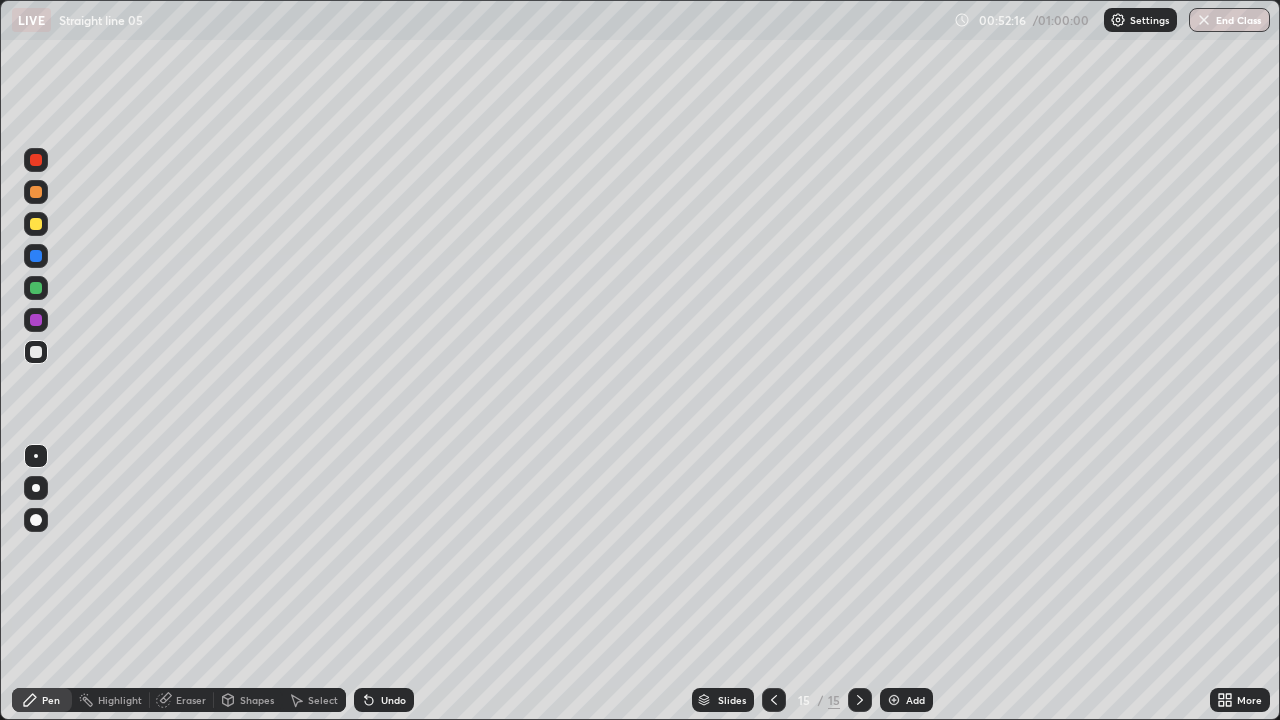 click on "Add" at bounding box center (915, 700) 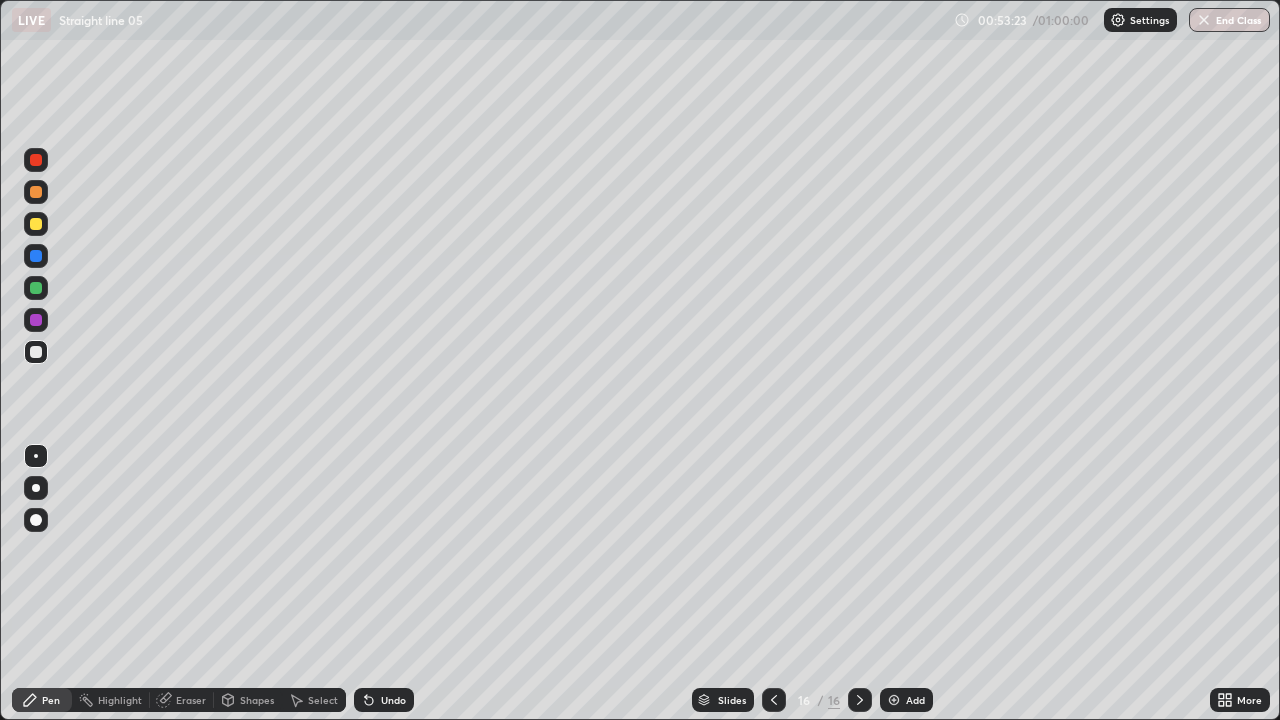 click on "End Class" at bounding box center [1229, 20] 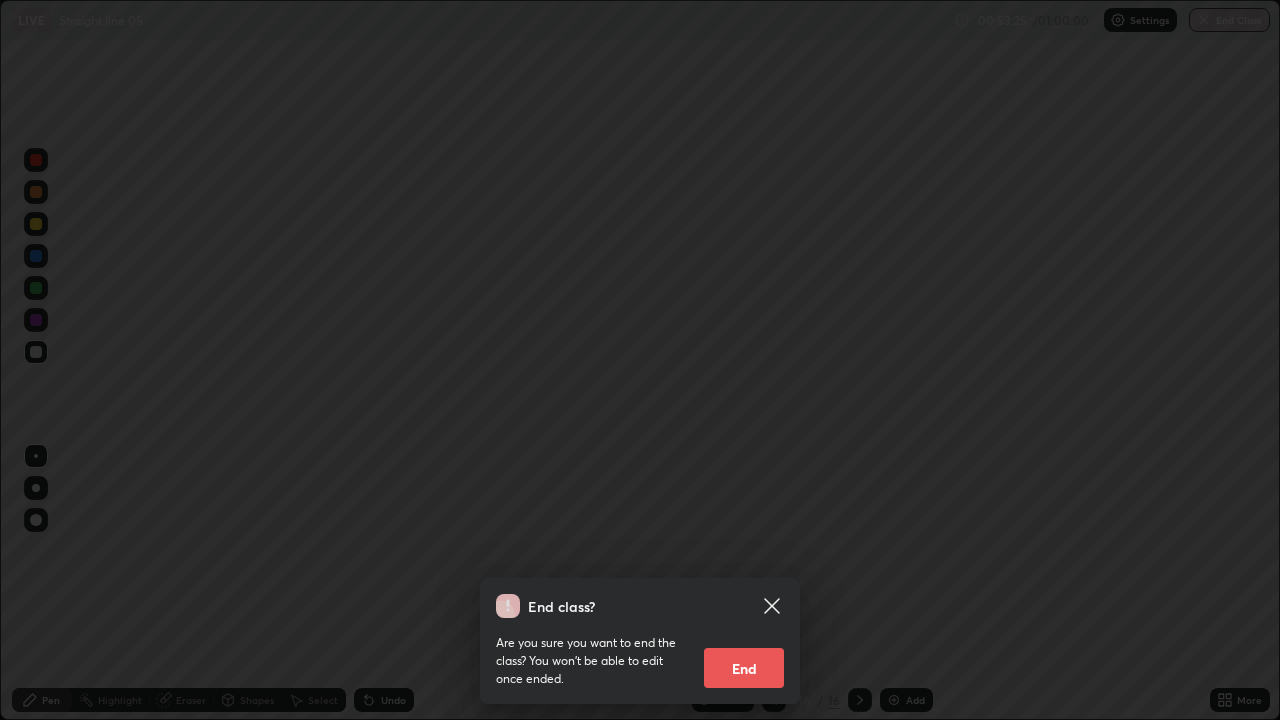 click on "End" at bounding box center (744, 668) 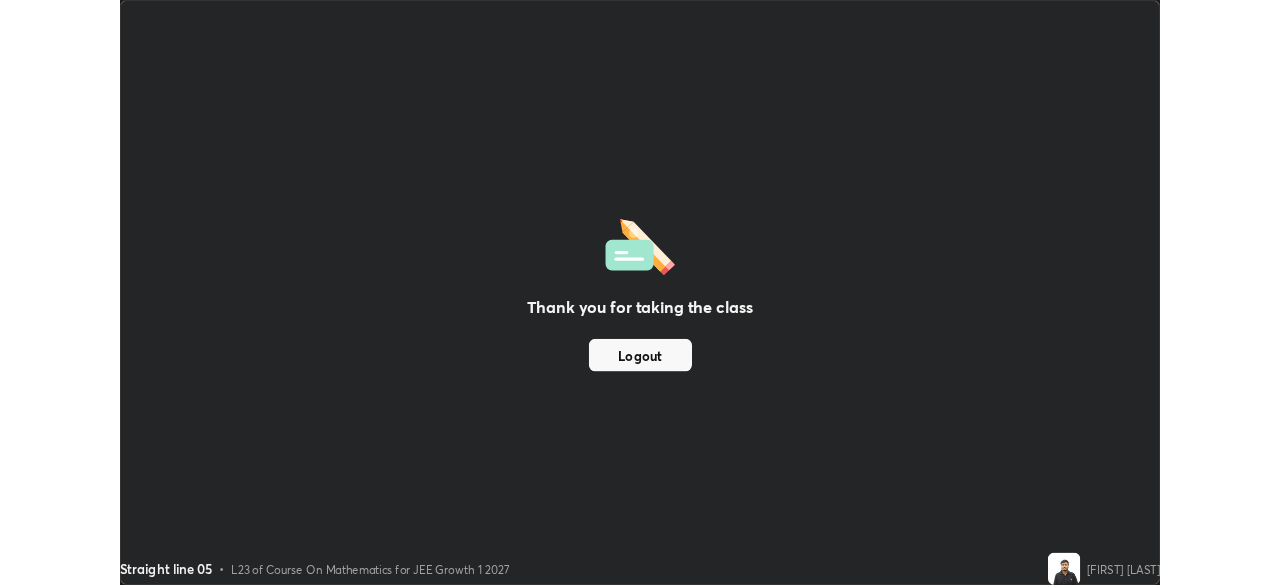 scroll, scrollTop: 585, scrollLeft: 1280, axis: both 